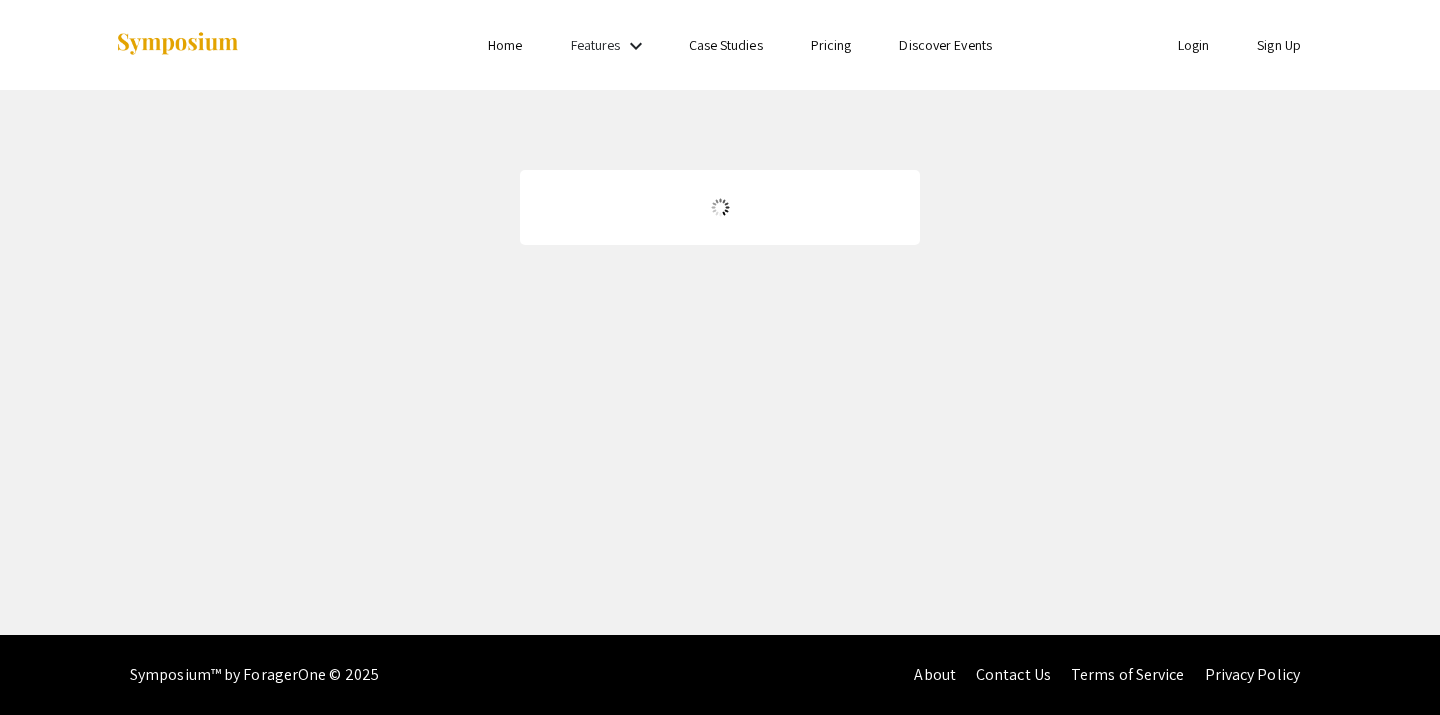 scroll, scrollTop: 0, scrollLeft: 0, axis: both 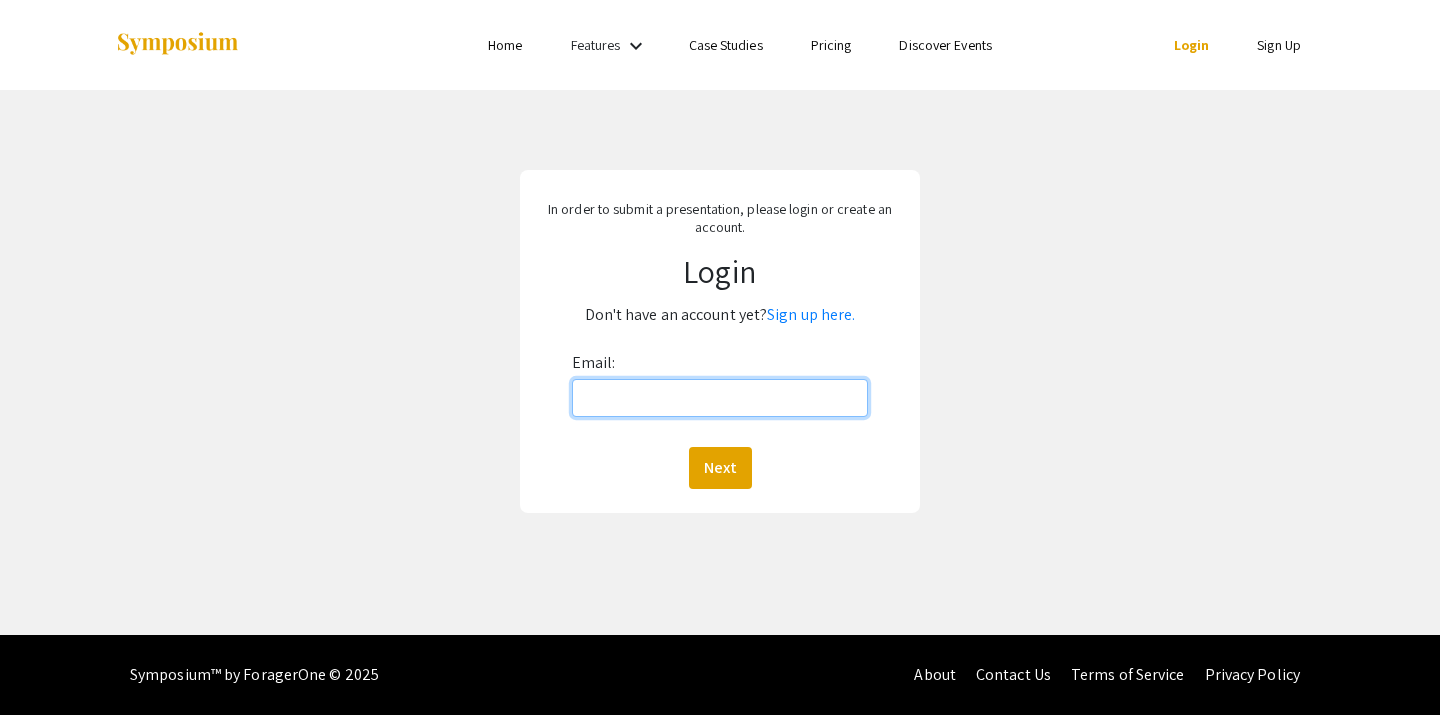 click on "Email:" at bounding box center [720, 398] 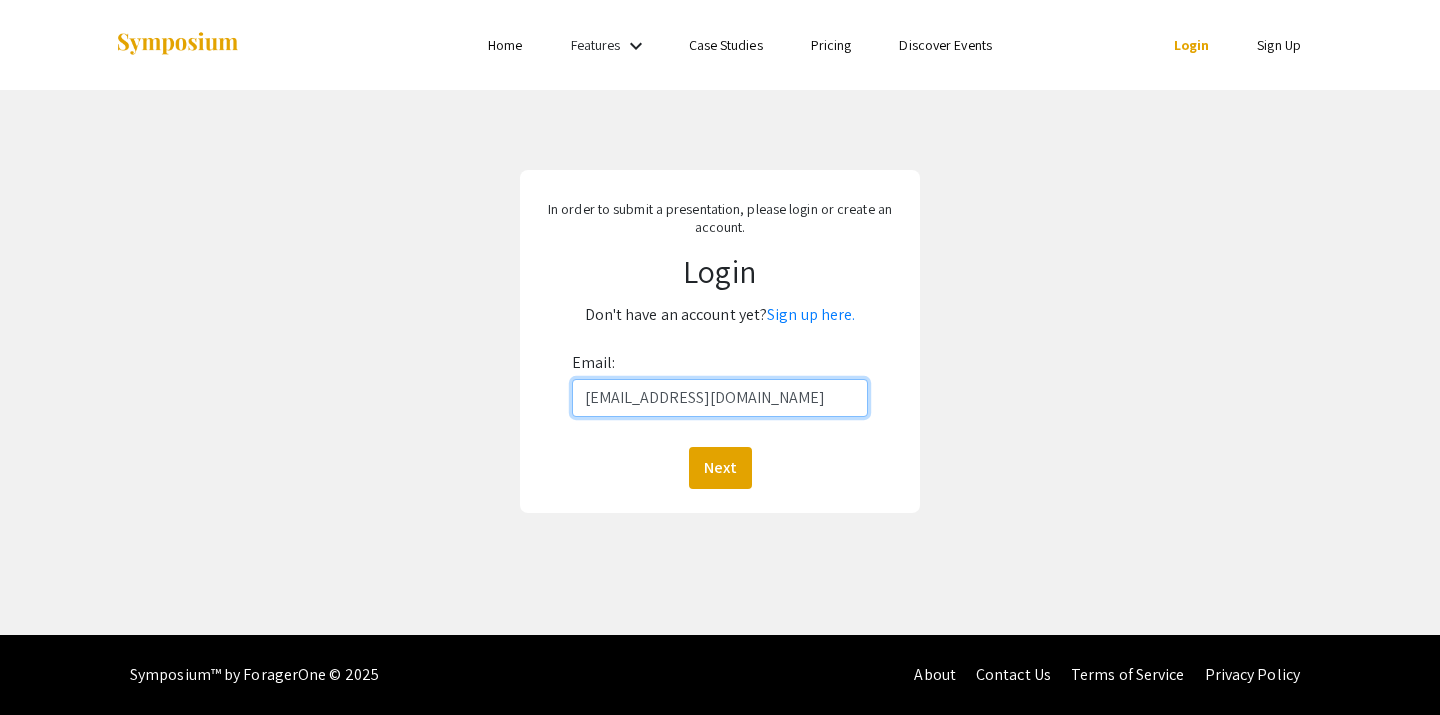 type on "[EMAIL_ADDRESS][DOMAIN_NAME]" 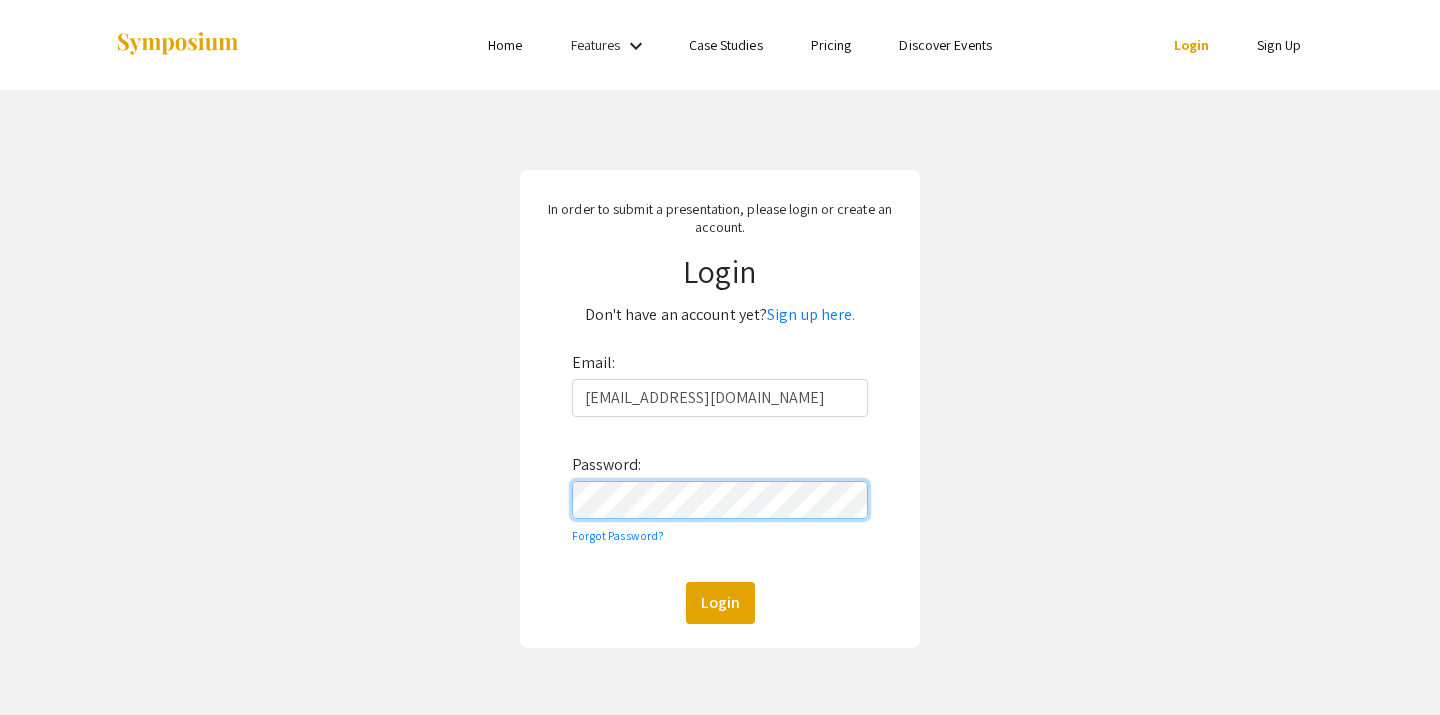 click on "Login" 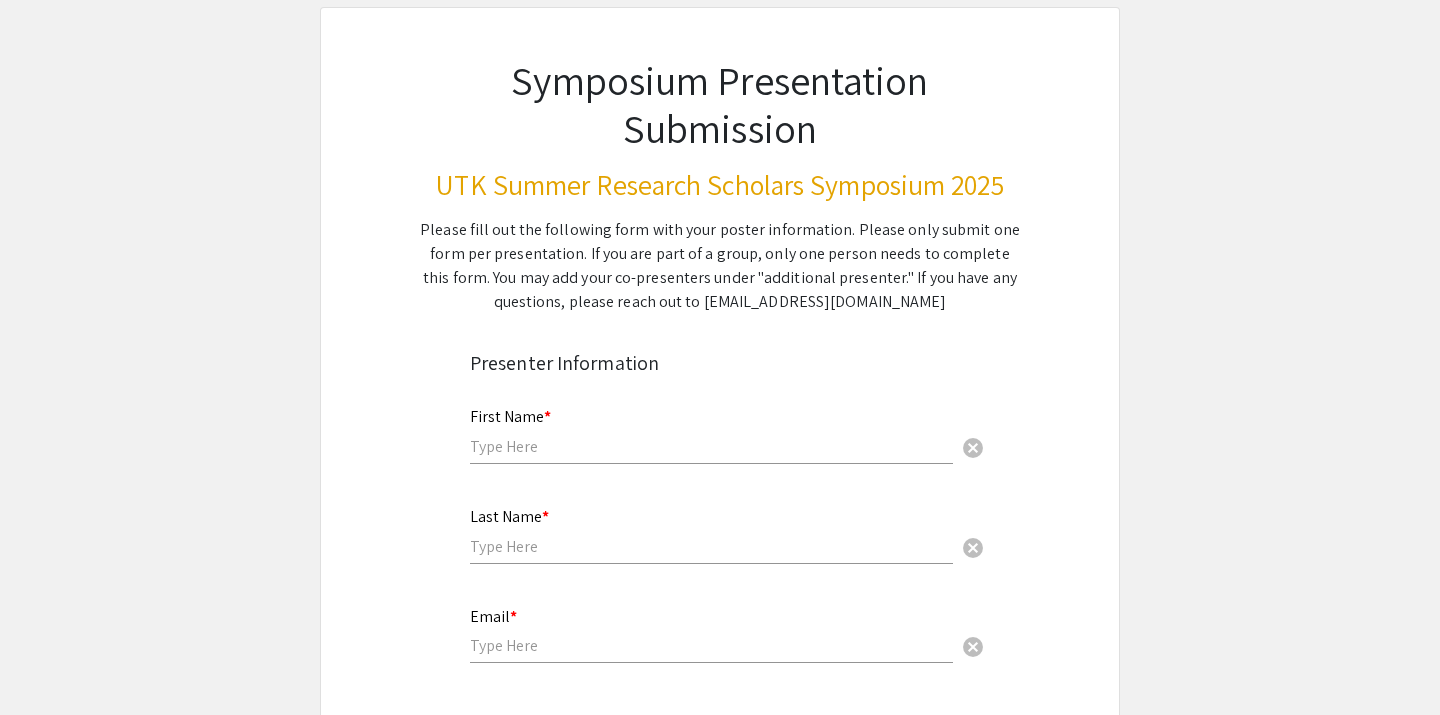 scroll, scrollTop: 122, scrollLeft: 0, axis: vertical 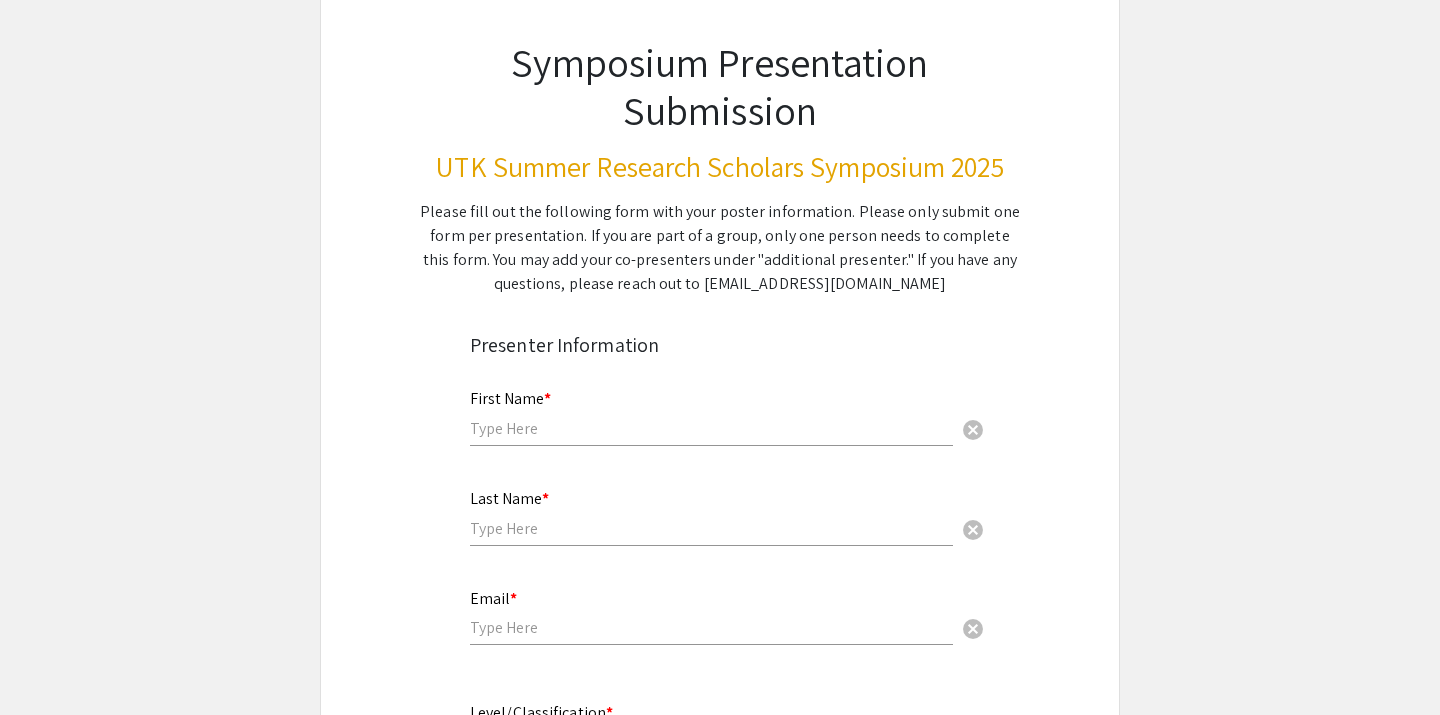 click on "First Name * cancel" at bounding box center (711, 408) 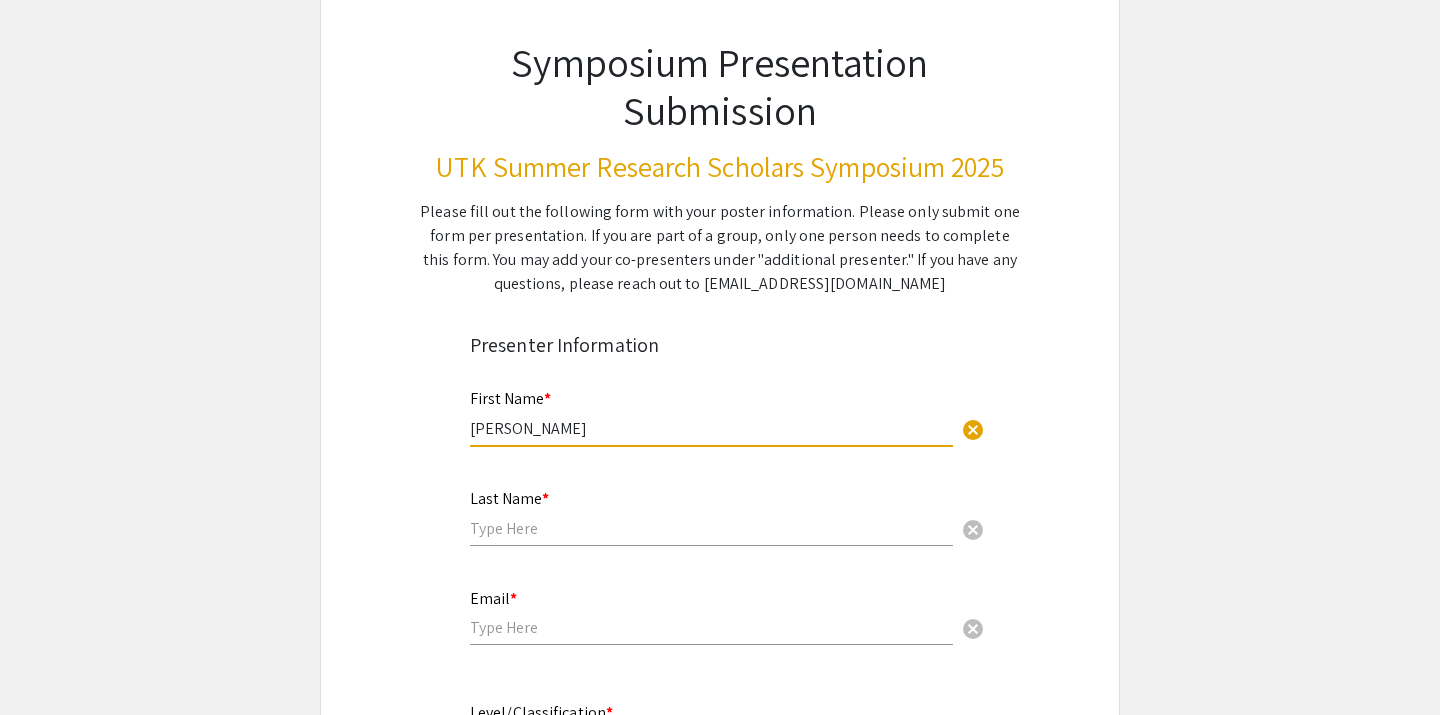 type on "[PERSON_NAME]" 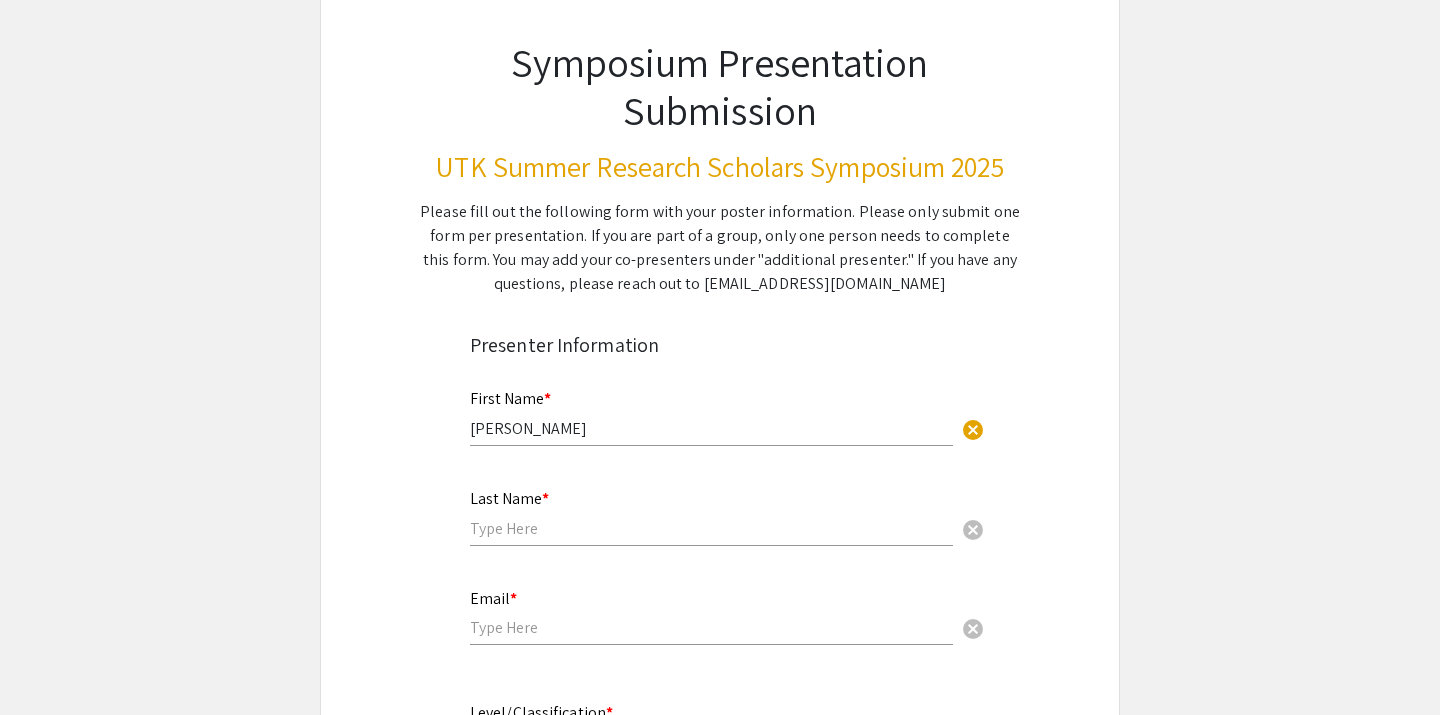 click on "Last Name * cancel" at bounding box center (711, 508) 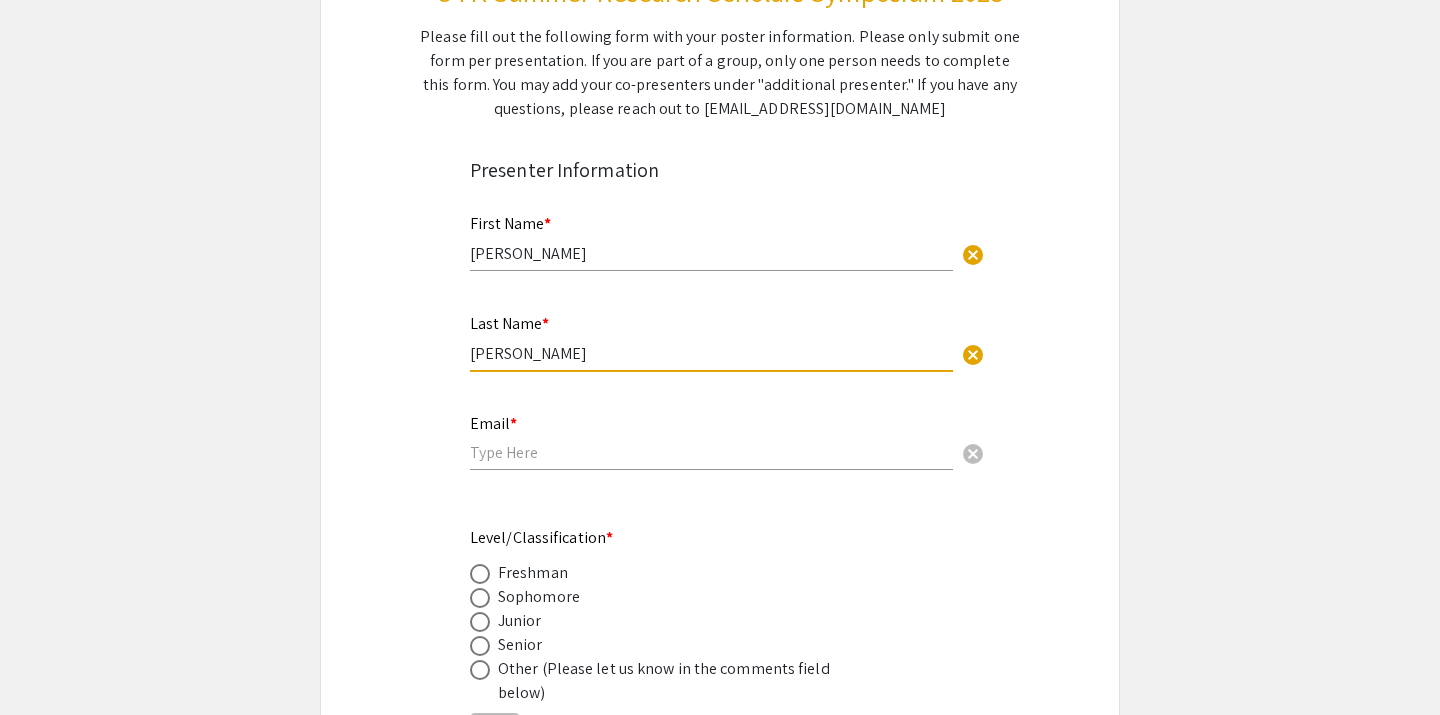 scroll, scrollTop: 303, scrollLeft: 0, axis: vertical 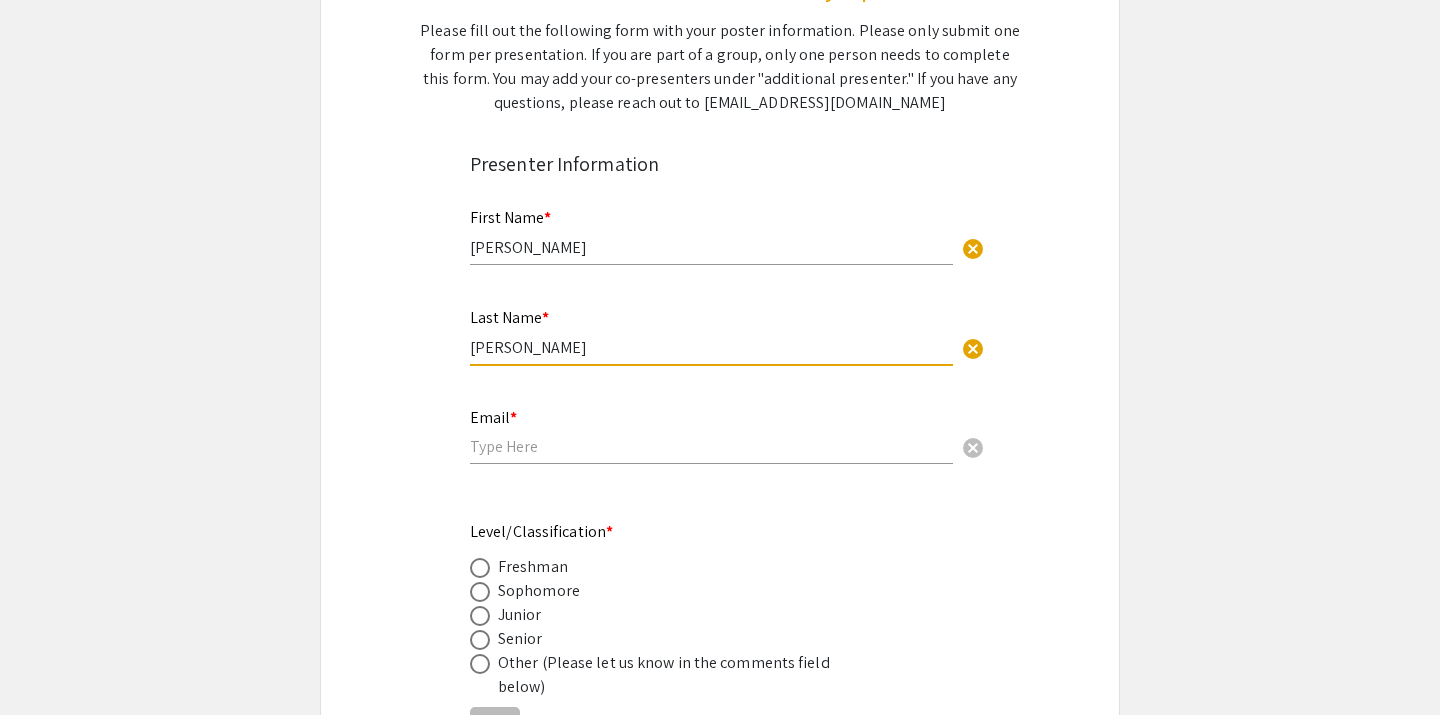 type on "[PERSON_NAME]" 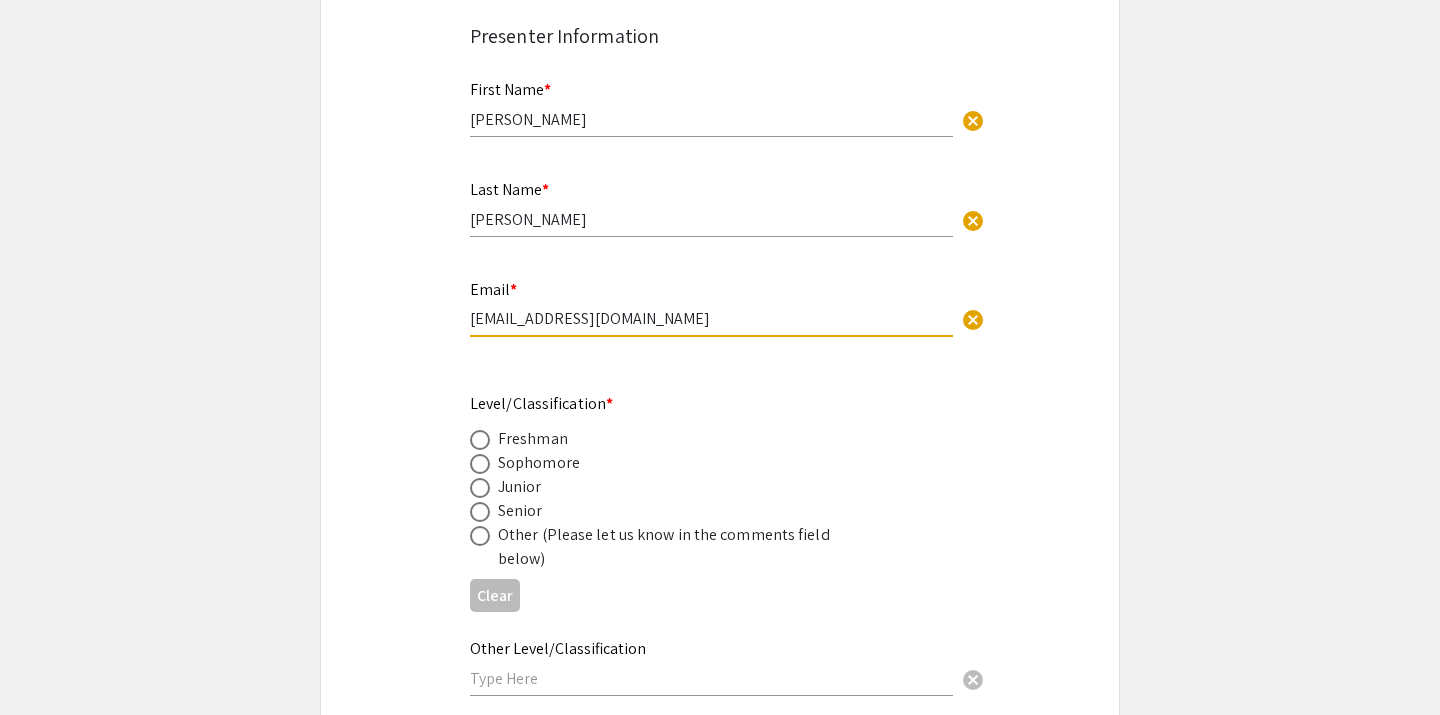 scroll, scrollTop: 441, scrollLeft: 0, axis: vertical 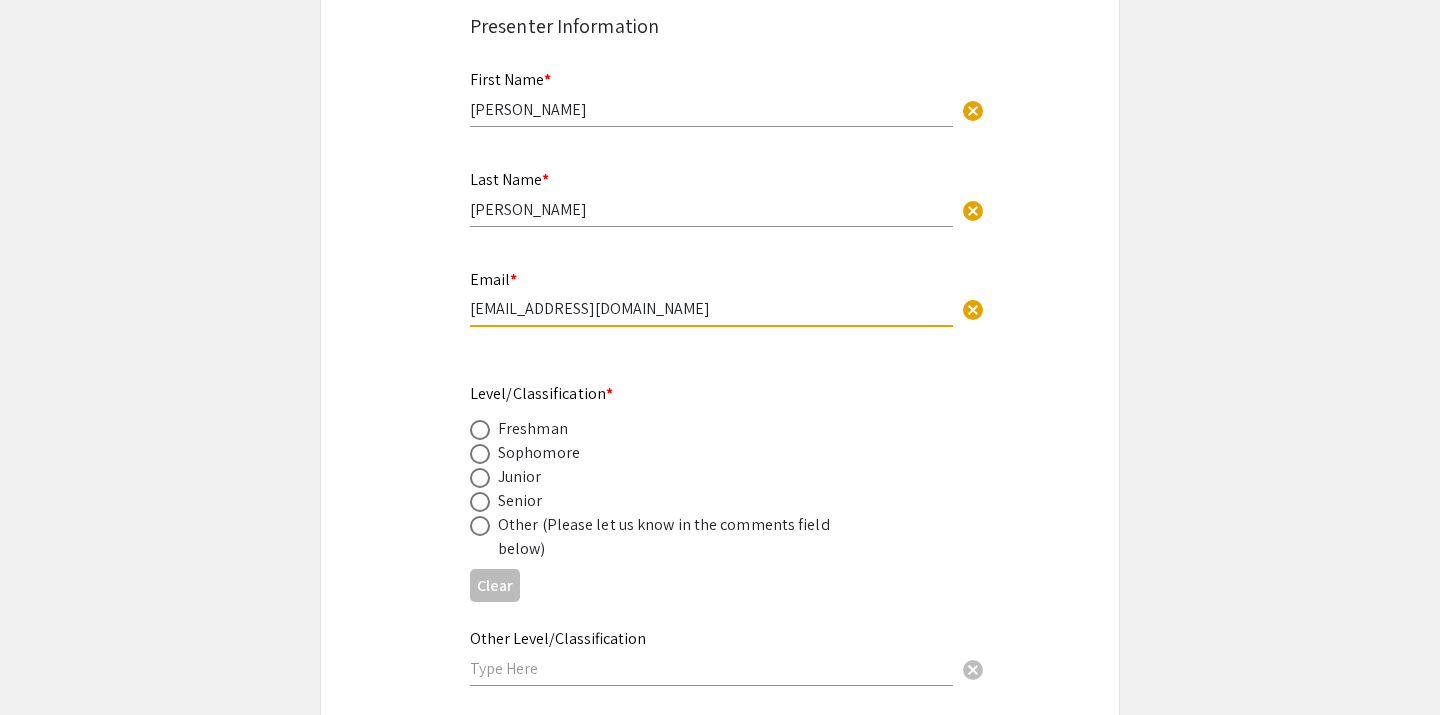 type on "[EMAIL_ADDRESS][DOMAIN_NAME]" 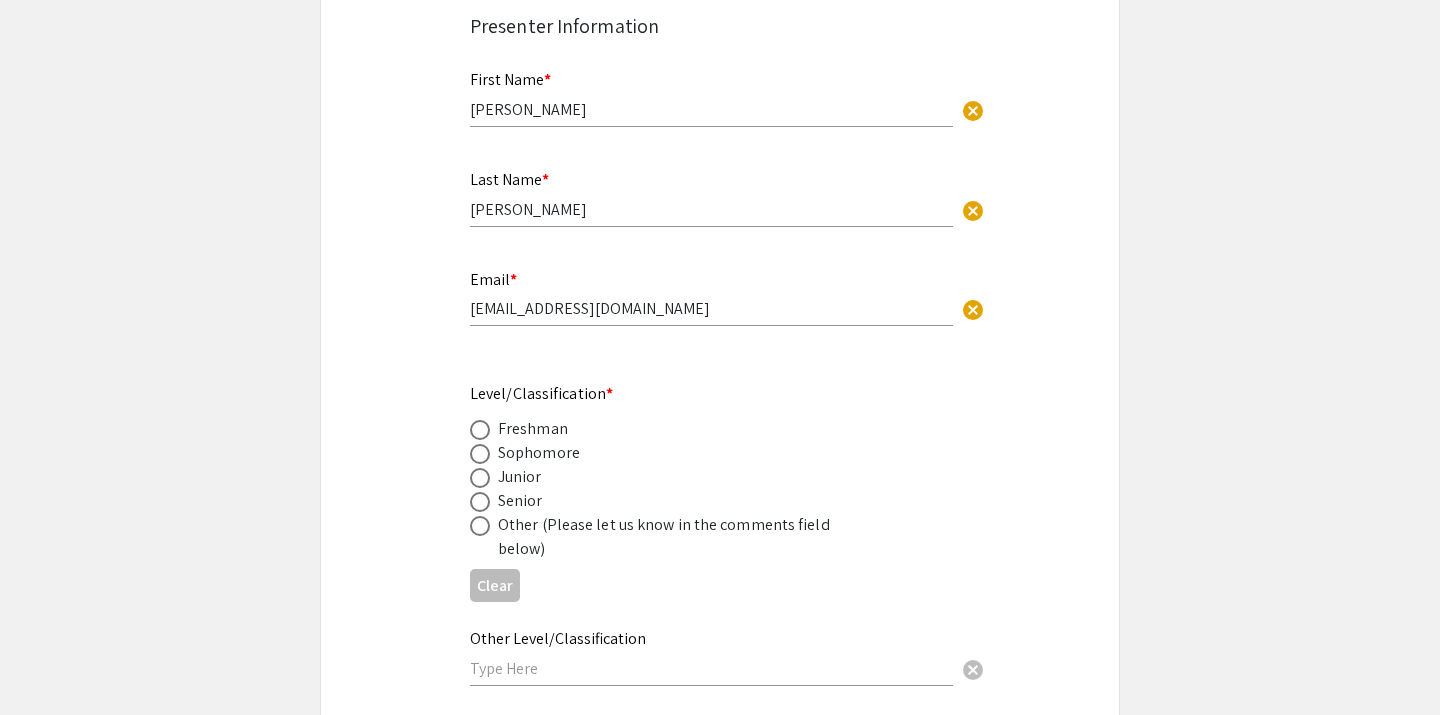 click on "Senior" 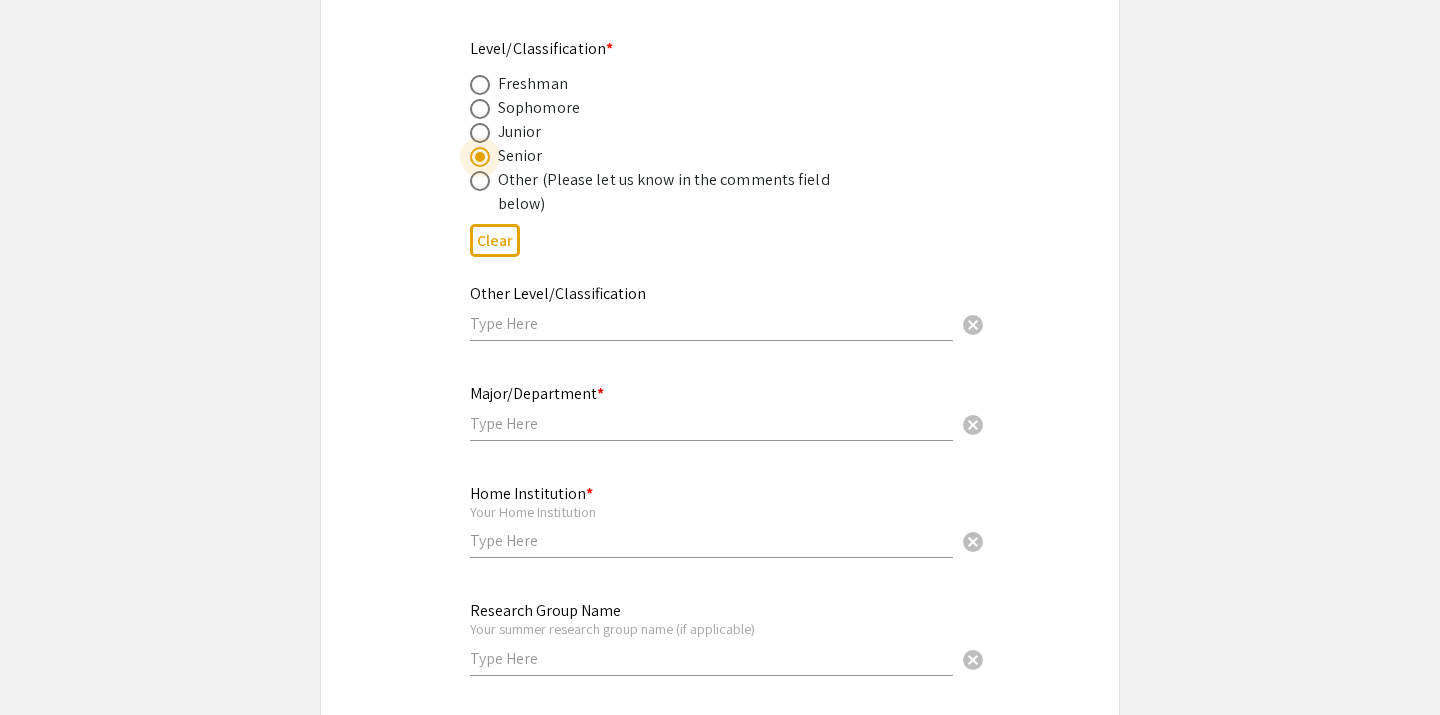 scroll, scrollTop: 792, scrollLeft: 0, axis: vertical 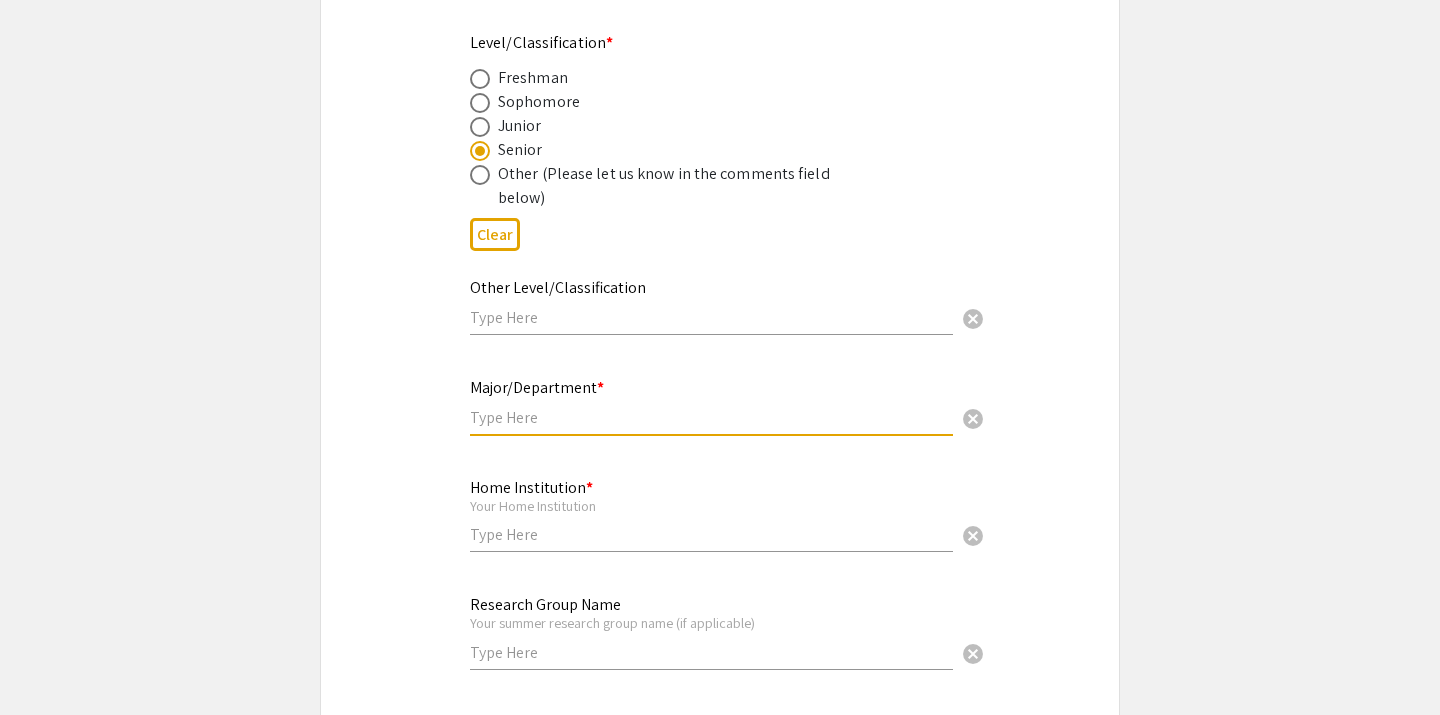 click on "Major/Department * cancel" at bounding box center (711, 397) 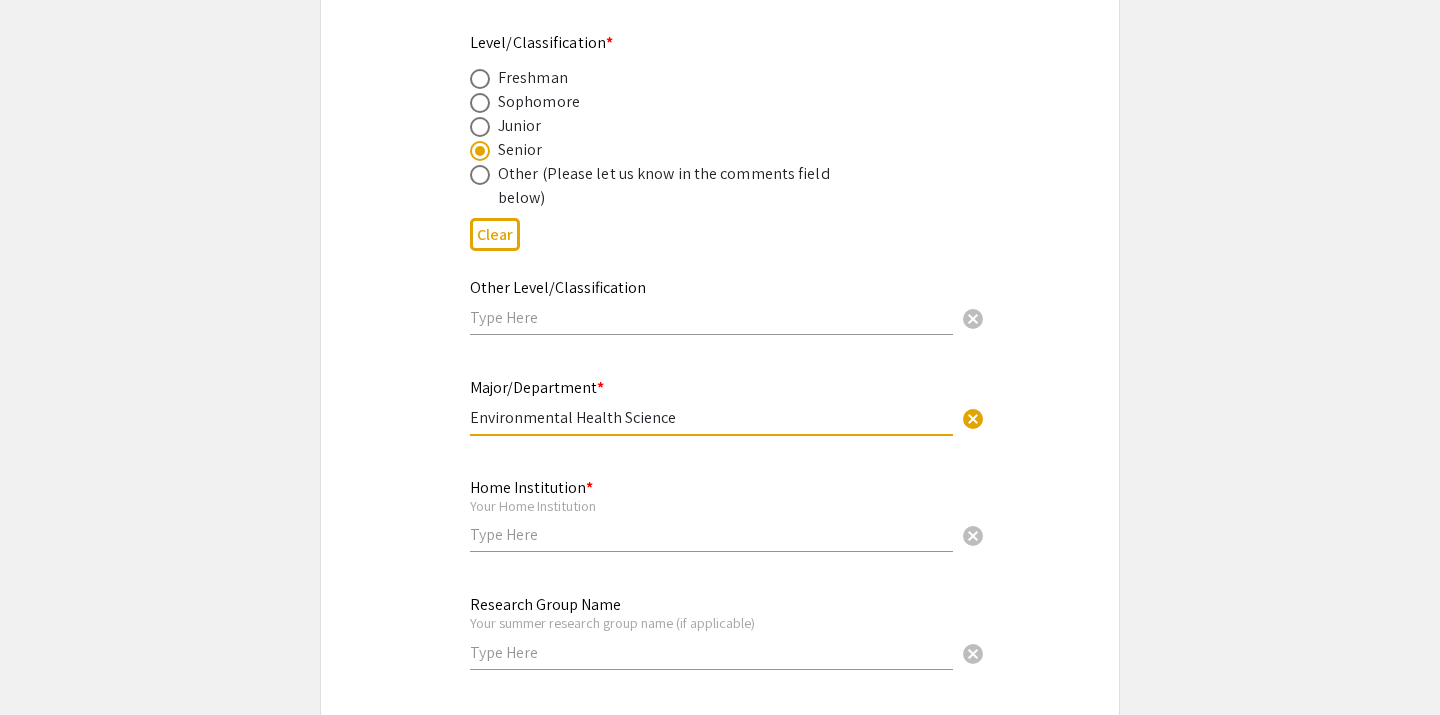 type on "Environmental Health Science" 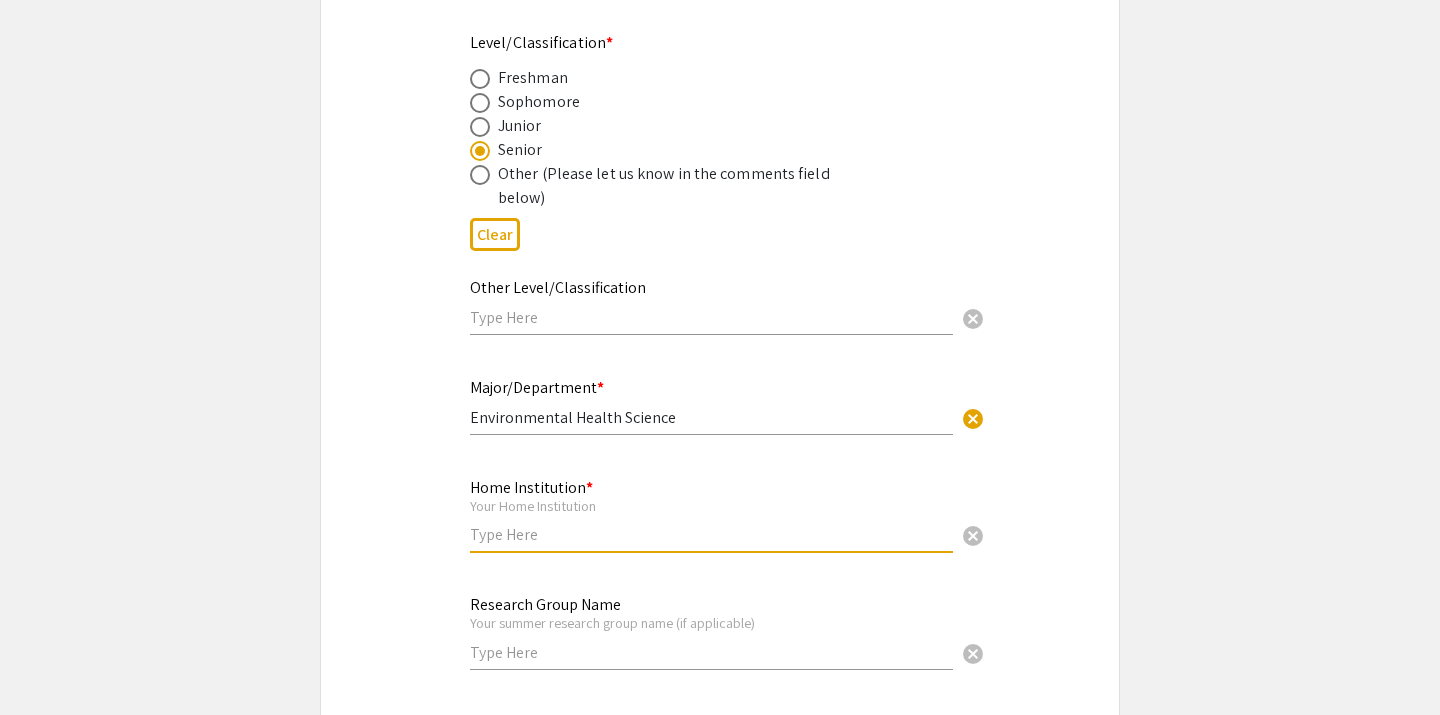 click at bounding box center [711, 534] 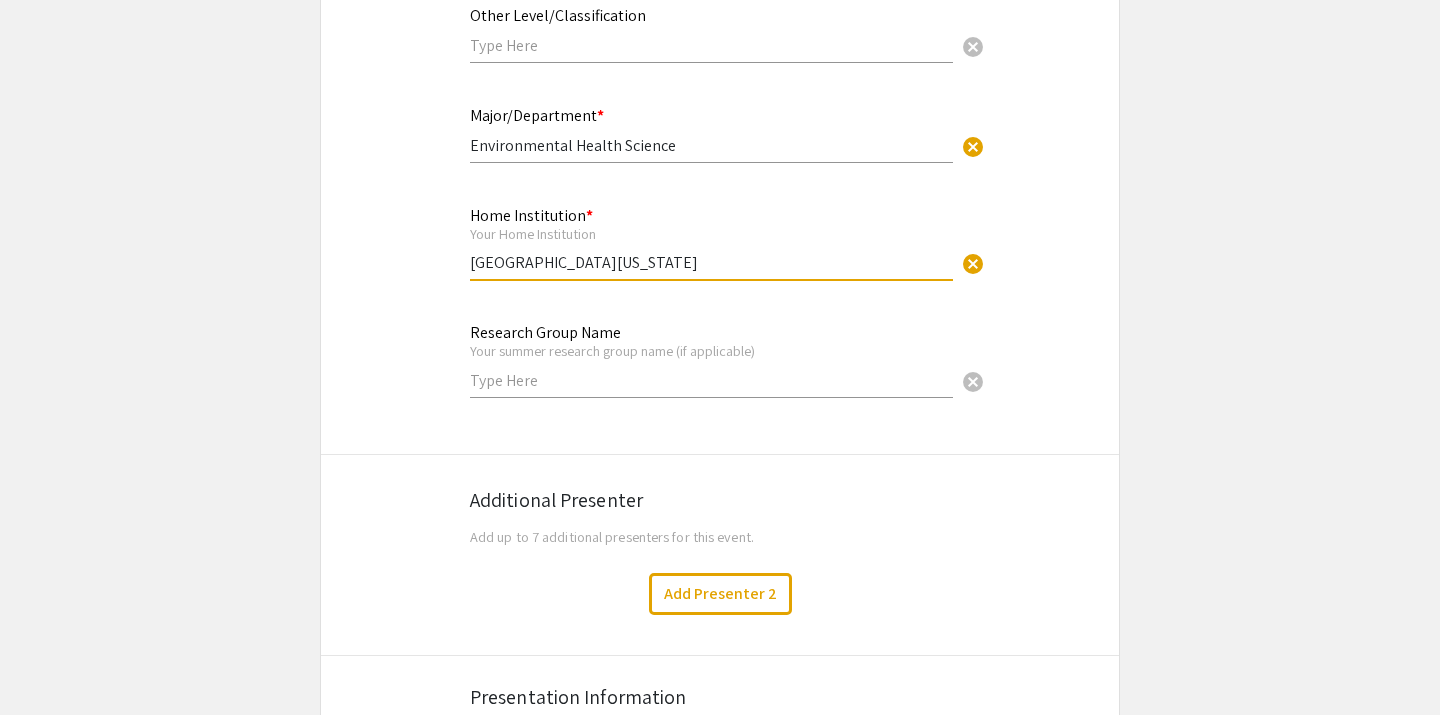 scroll, scrollTop: 1071, scrollLeft: 0, axis: vertical 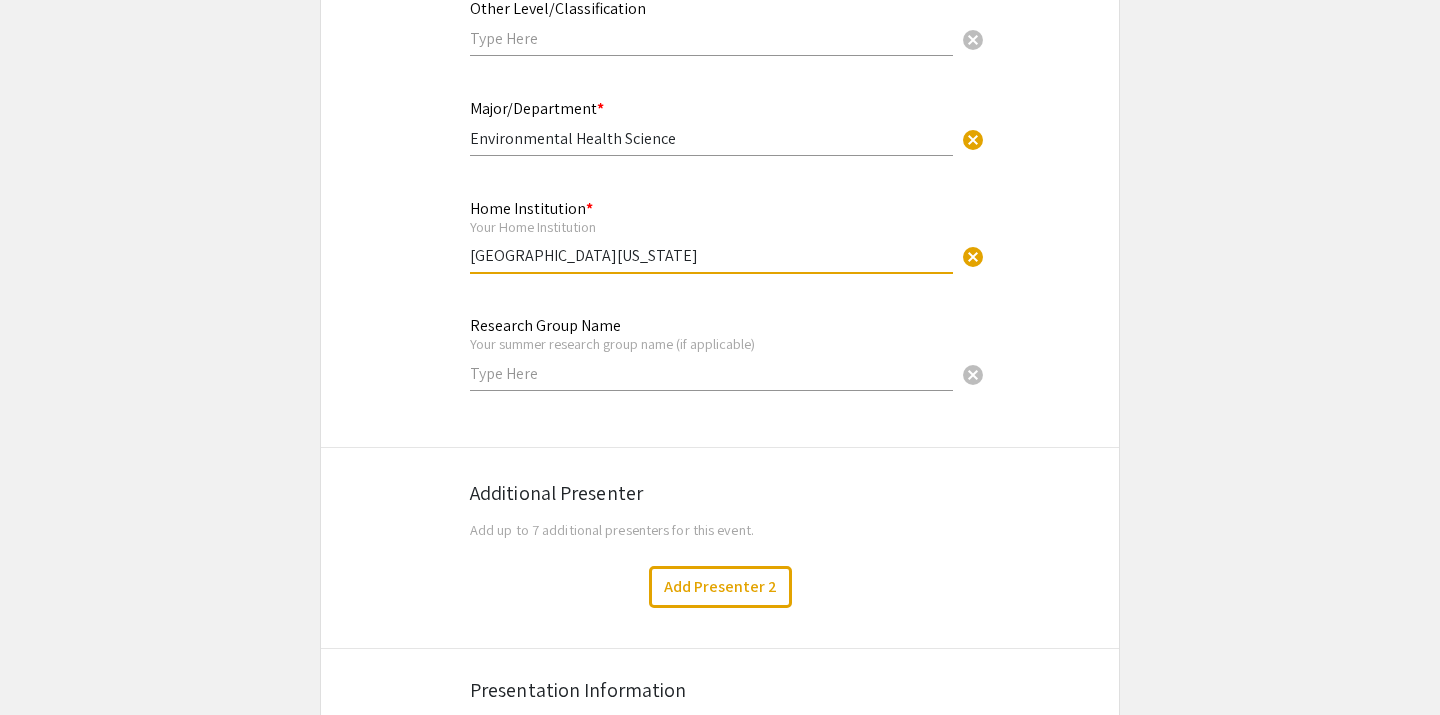type on "[GEOGRAPHIC_DATA][US_STATE]" 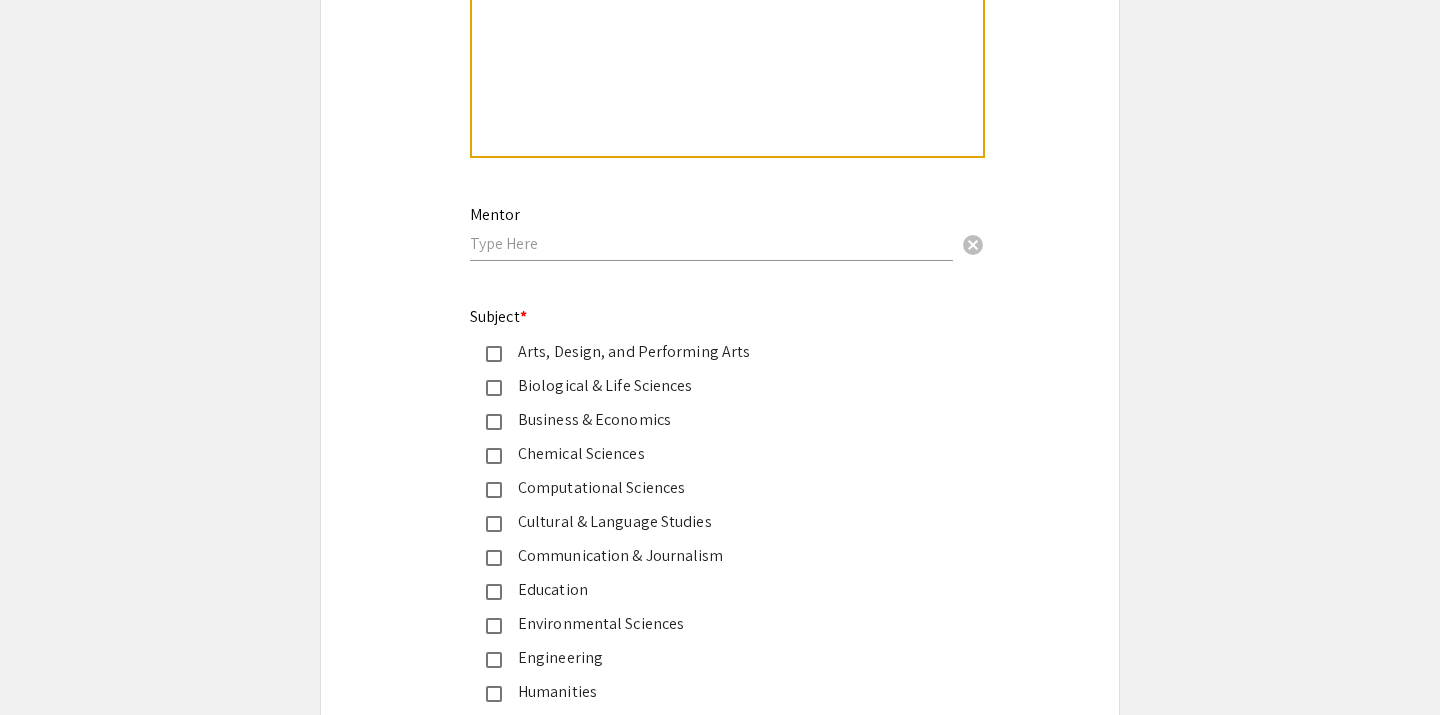 scroll, scrollTop: 2504, scrollLeft: 0, axis: vertical 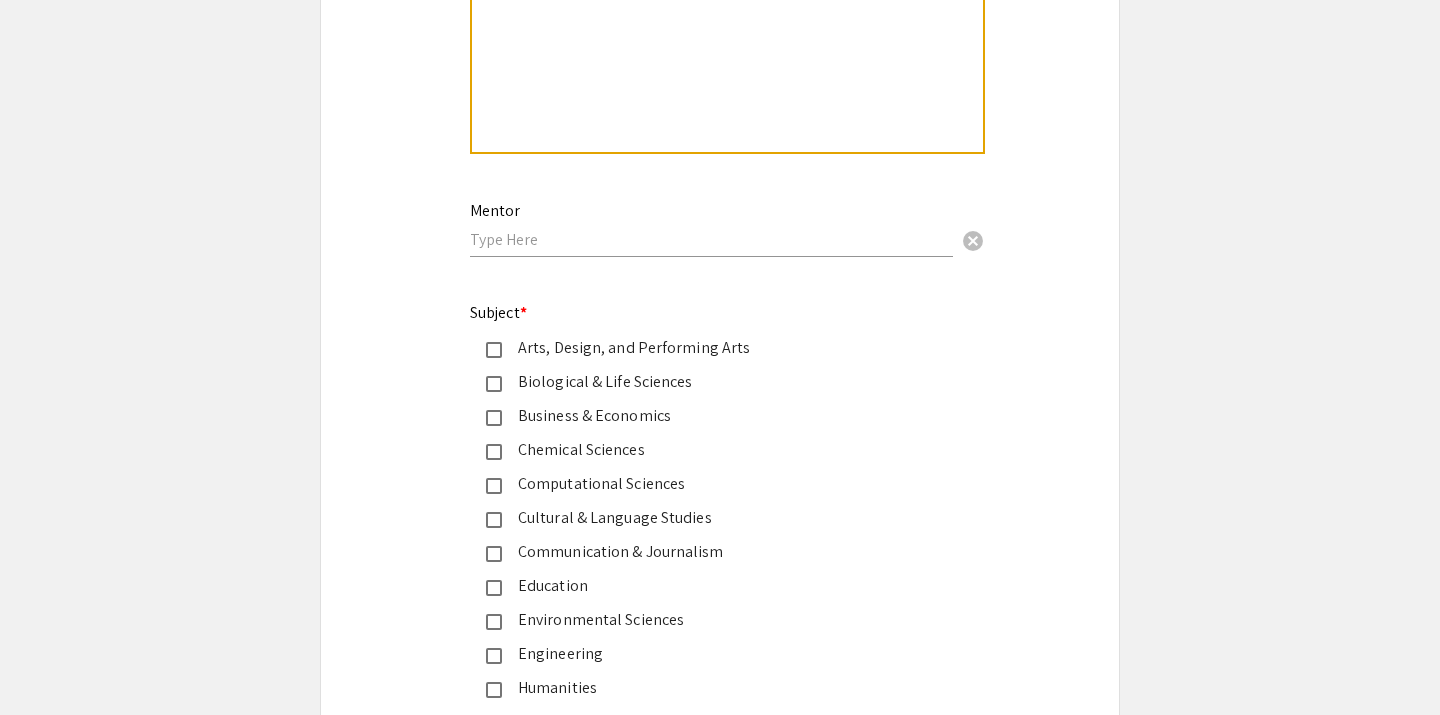 type on "SMaRT Internship" 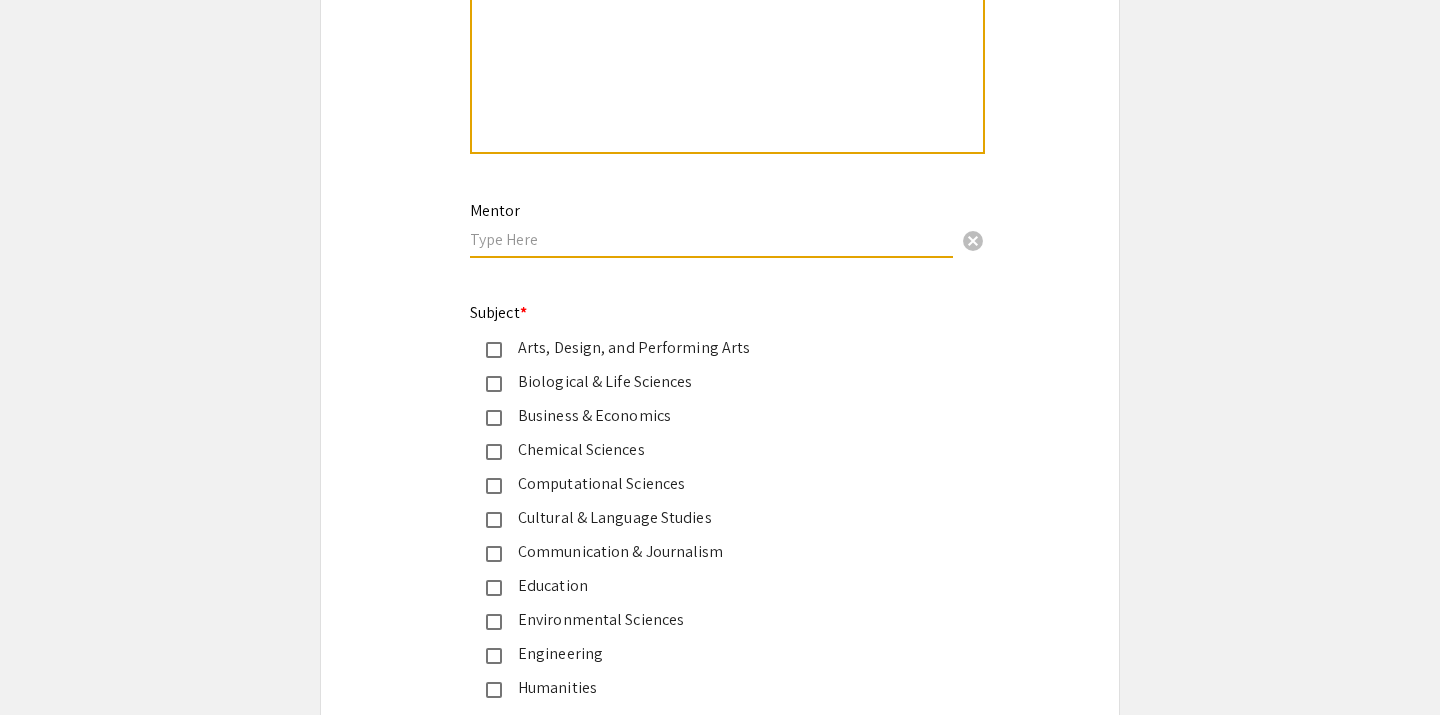 click at bounding box center (711, 239) 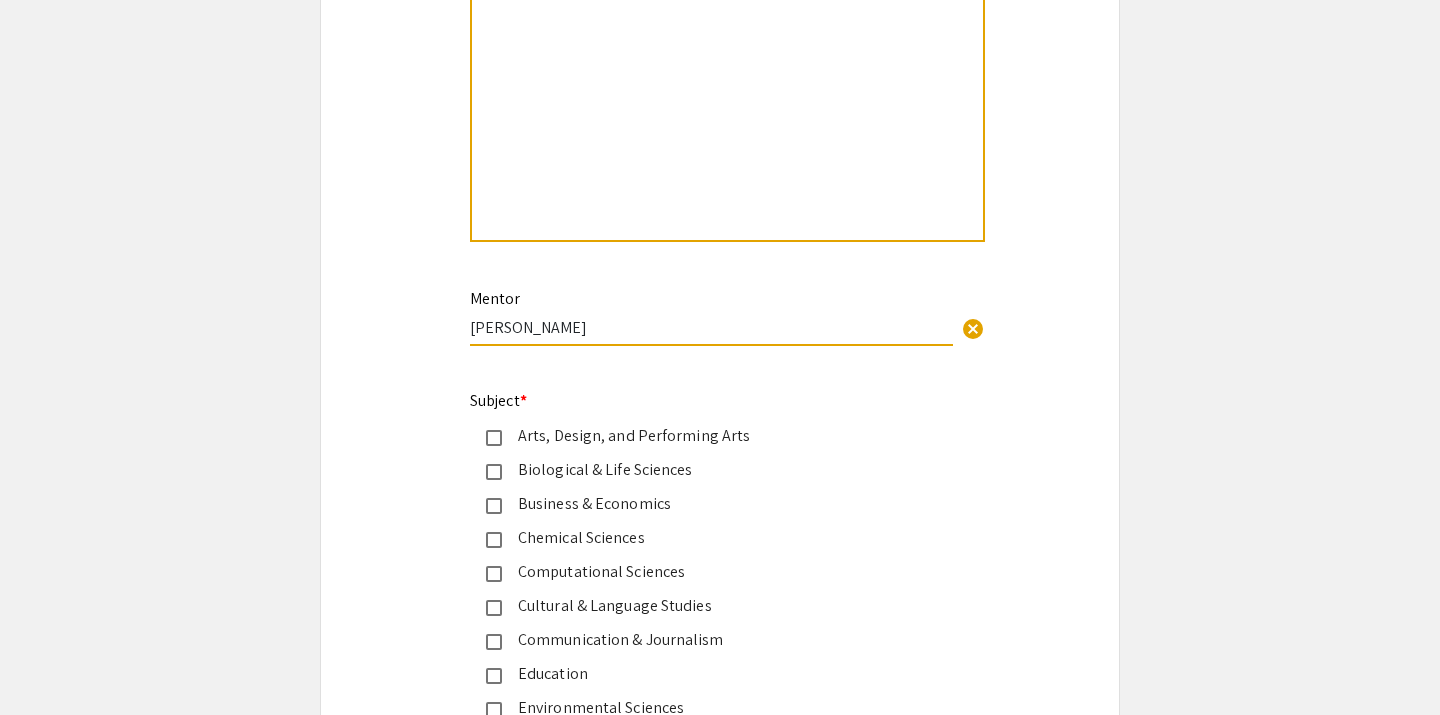 scroll, scrollTop: 2403, scrollLeft: 0, axis: vertical 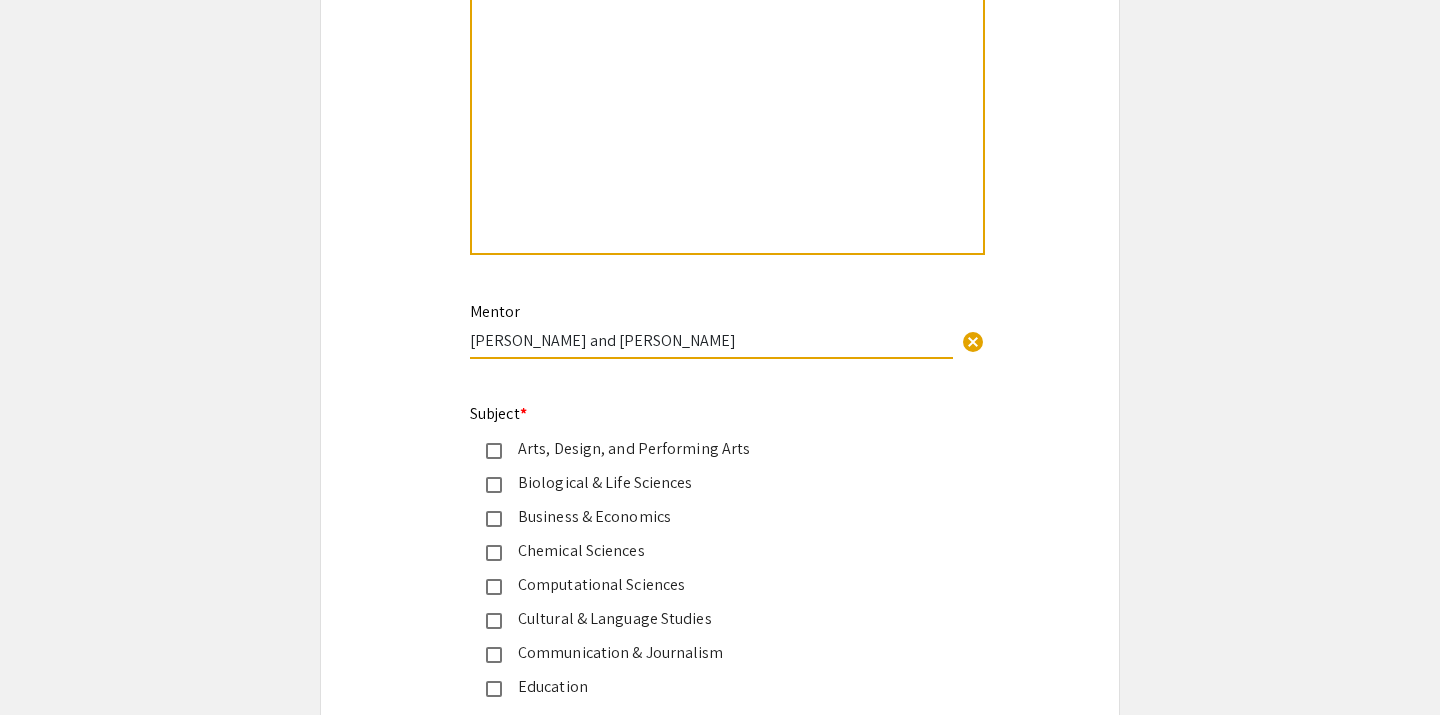 paste on "Ajide-Bamigboye" 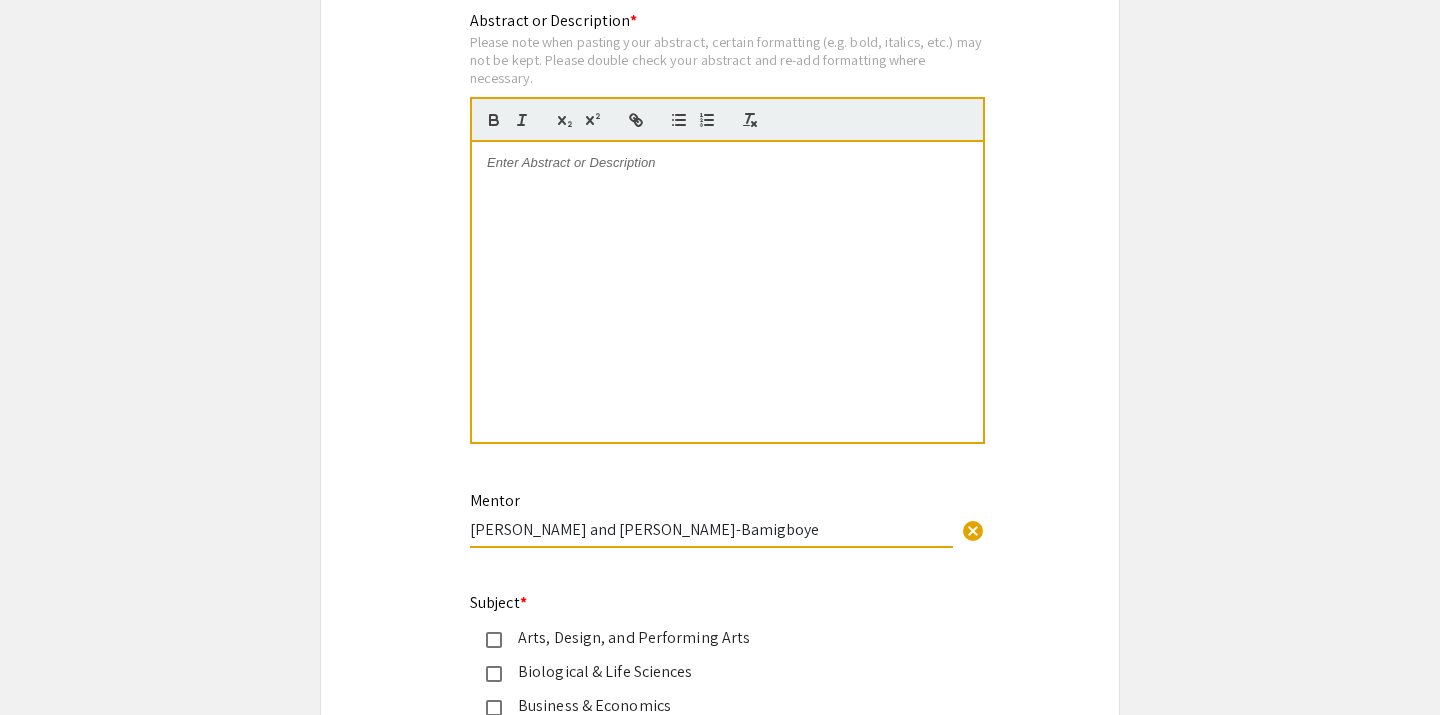 scroll, scrollTop: 2179, scrollLeft: 0, axis: vertical 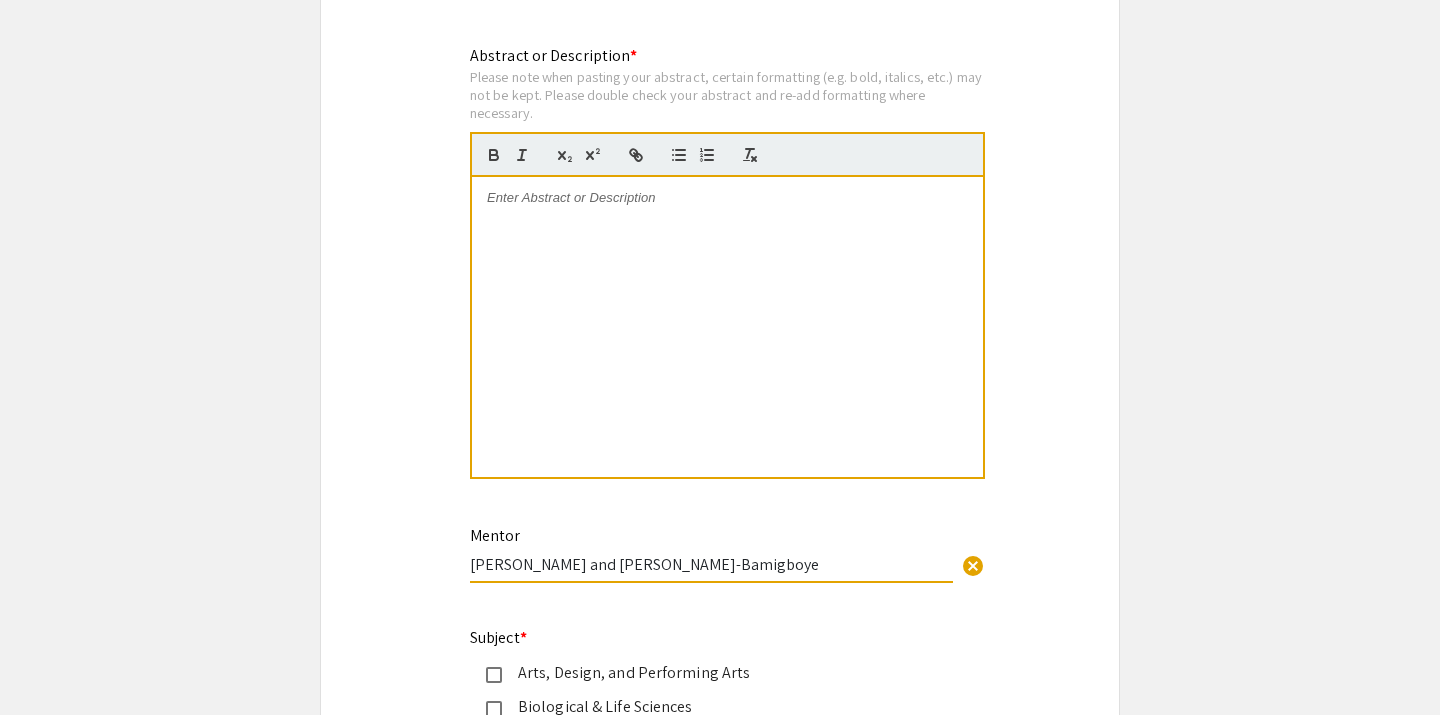 type on "[PERSON_NAME] and [PERSON_NAME]-Bamigboye" 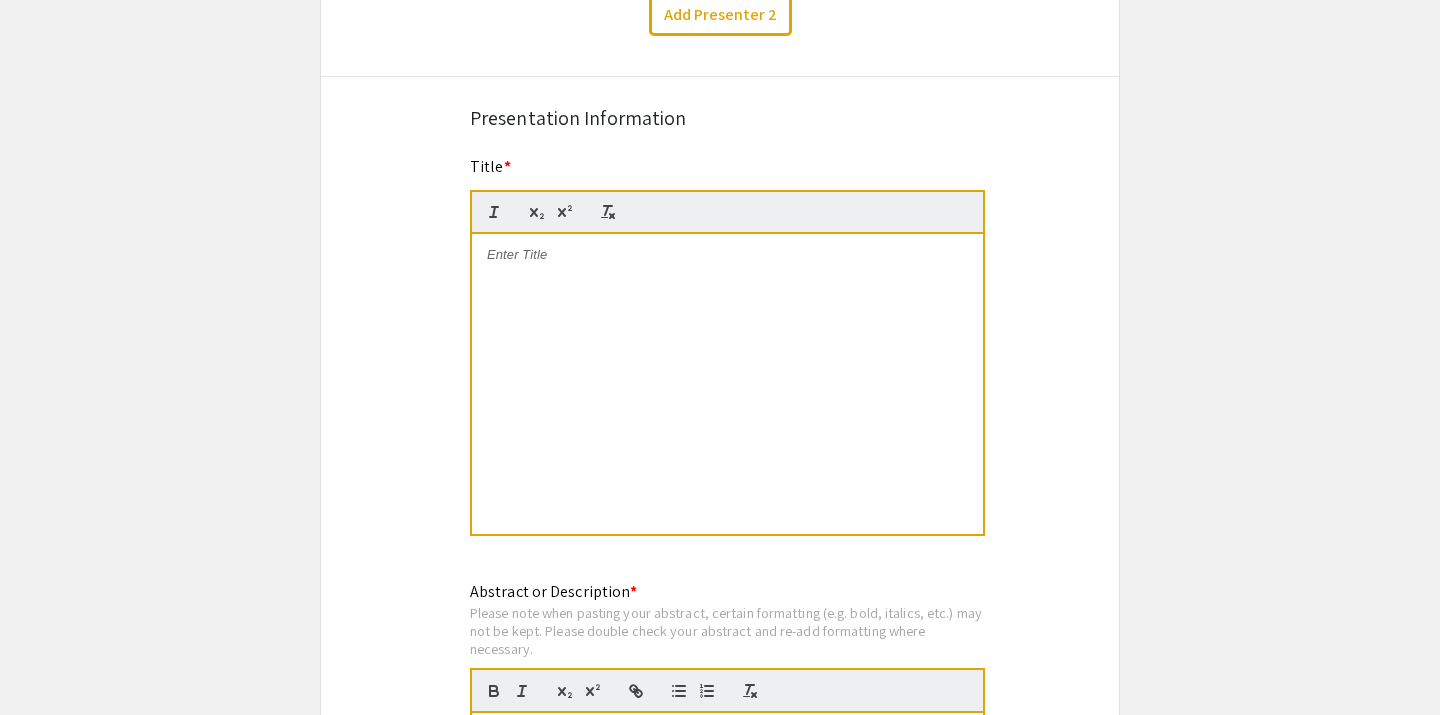 scroll, scrollTop: 1642, scrollLeft: 0, axis: vertical 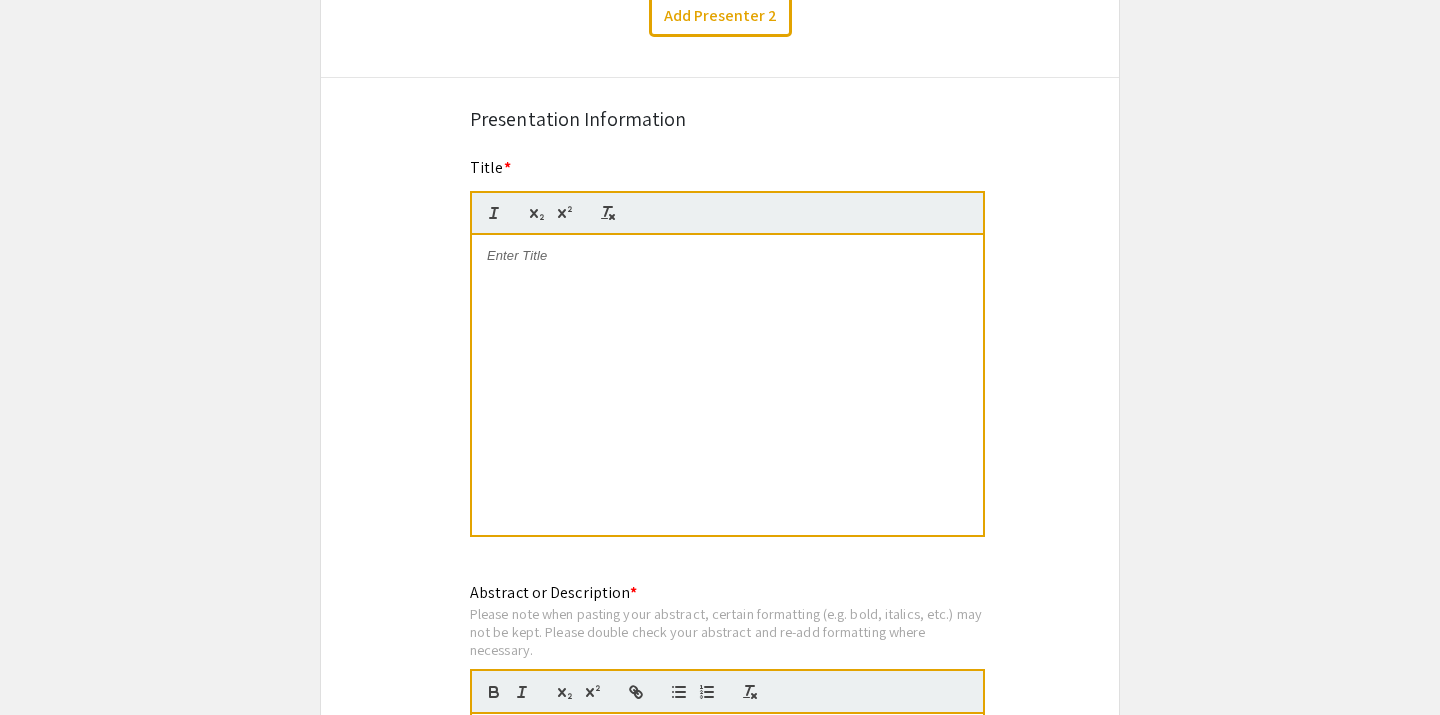 click at bounding box center [727, 385] 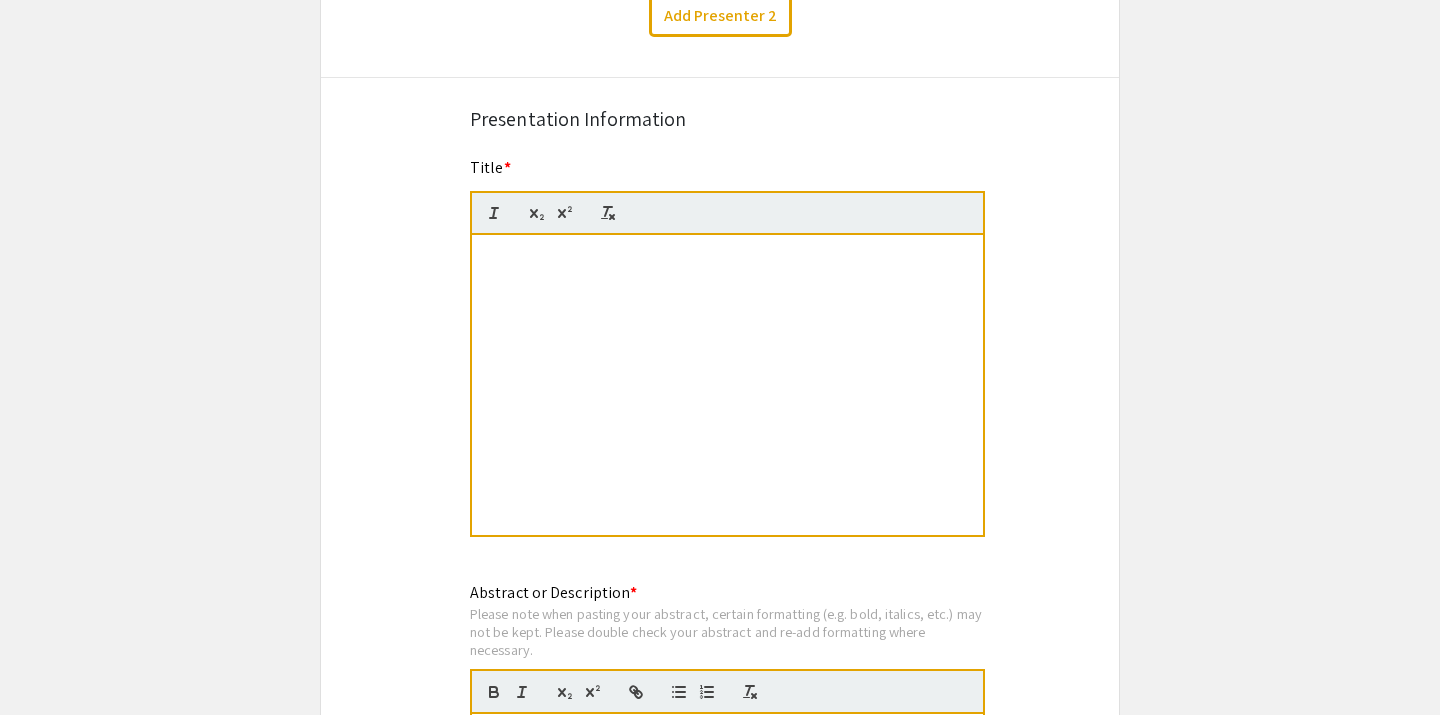 click on "Lipidome Alterations in  Pseudomonas monteilii  Exposed to PFAS or Microplastics" at bounding box center (727, 385) 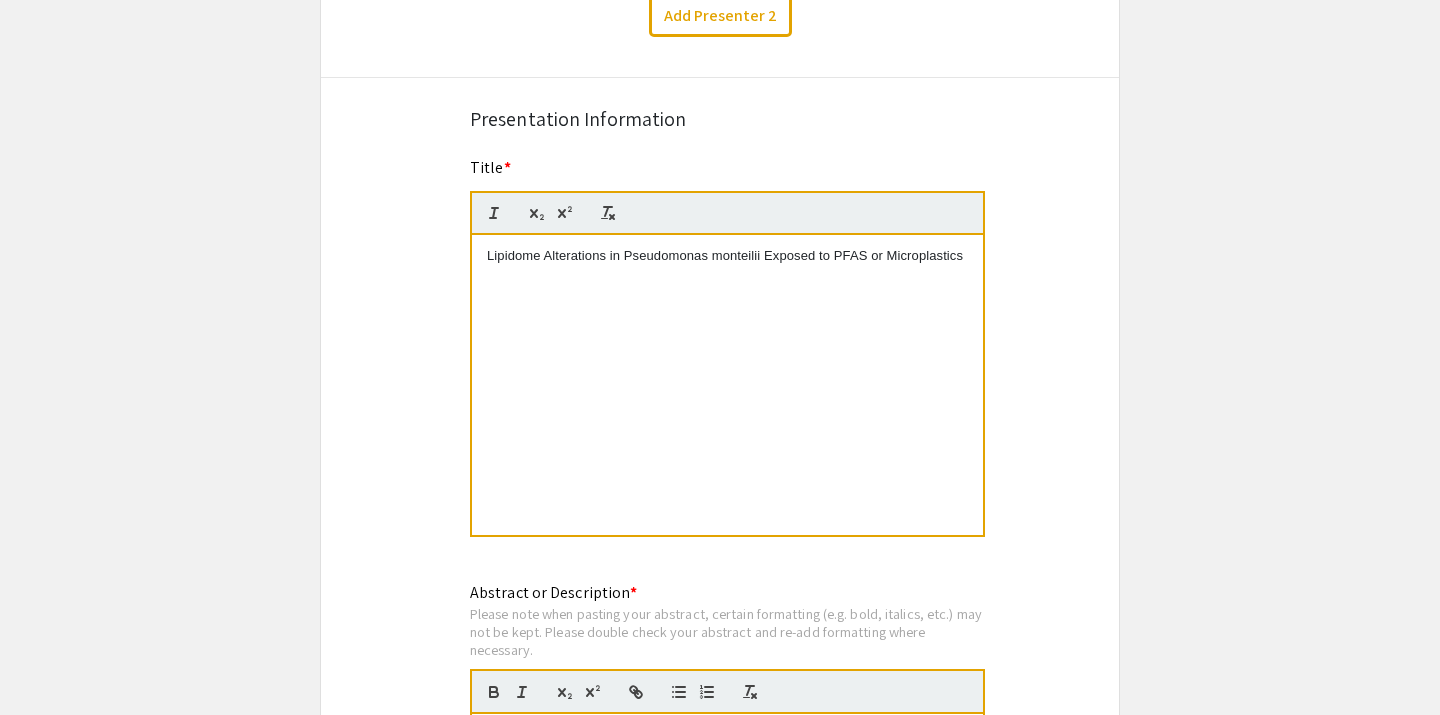 scroll, scrollTop: 0, scrollLeft: 0, axis: both 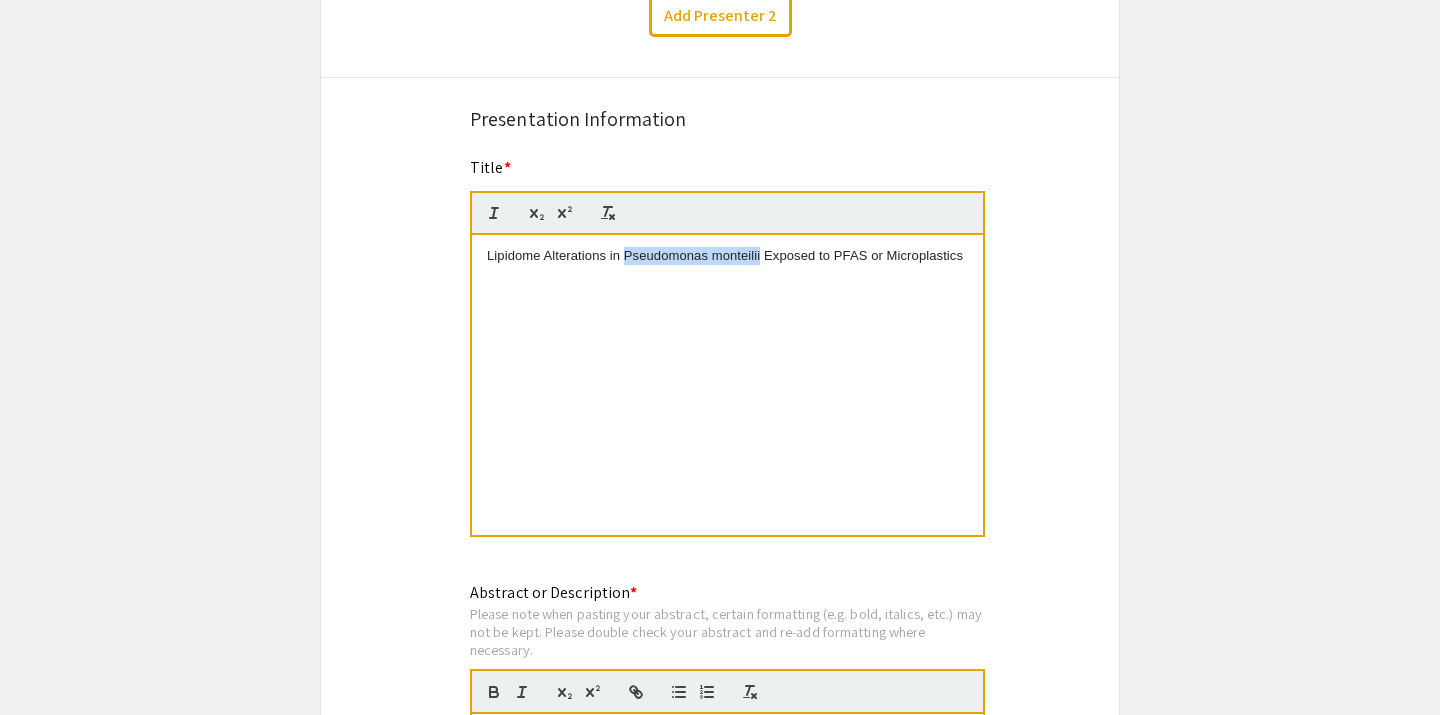 drag, startPoint x: 625, startPoint y: 262, endPoint x: 761, endPoint y: 262, distance: 136 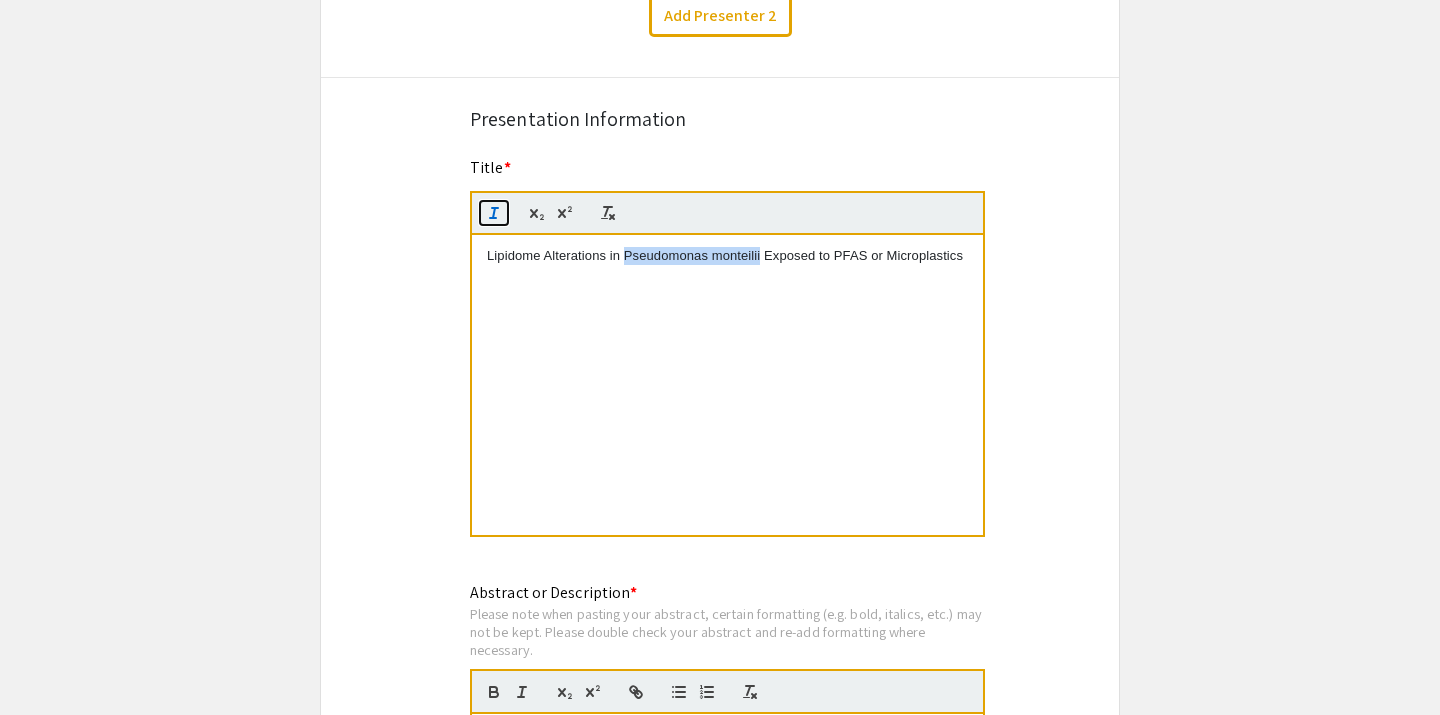 click 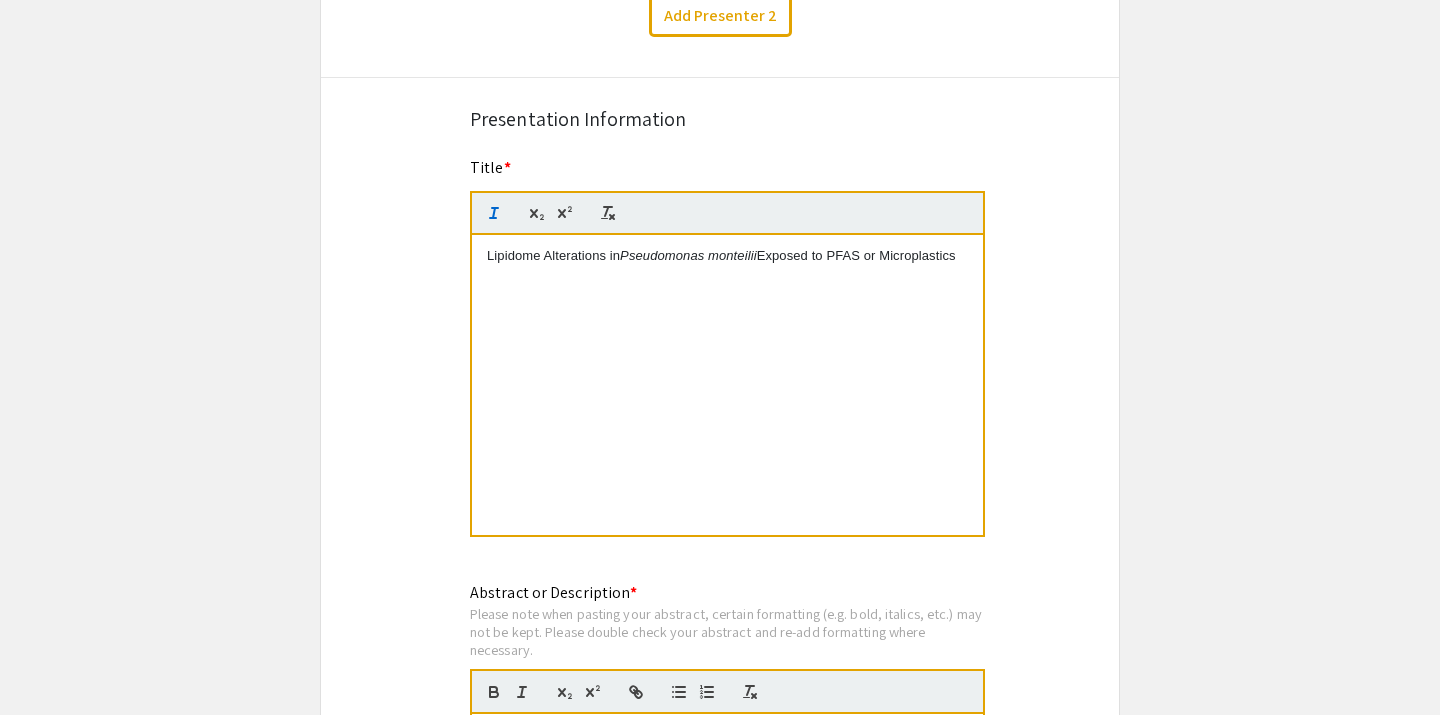 click on "Lipidome Alterations in  Pseudomonas monteilii  Exposed to PFAS or Microplastics" at bounding box center [727, 385] 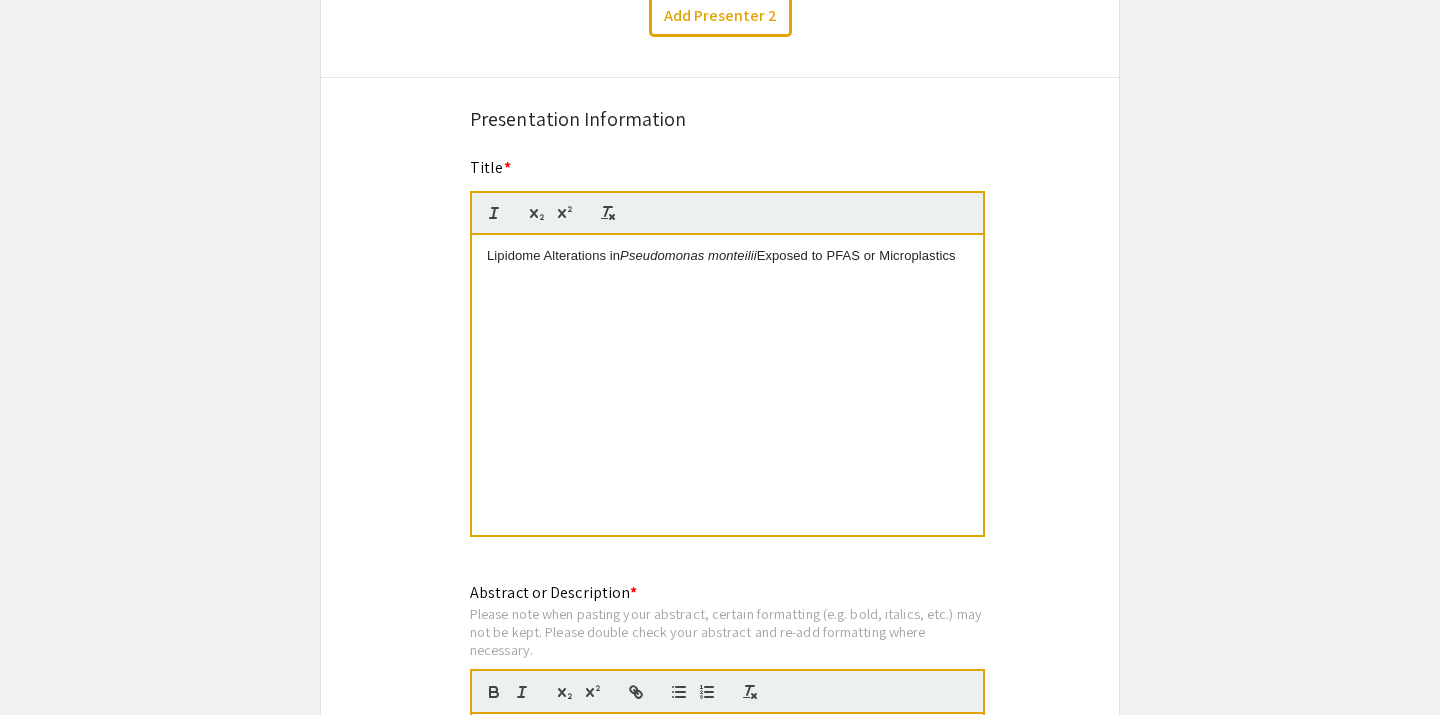 click on "Lipidome Alterations in  Pseudomonas monteilii  Exposed to PFAS or Microplastics" at bounding box center (727, 256) 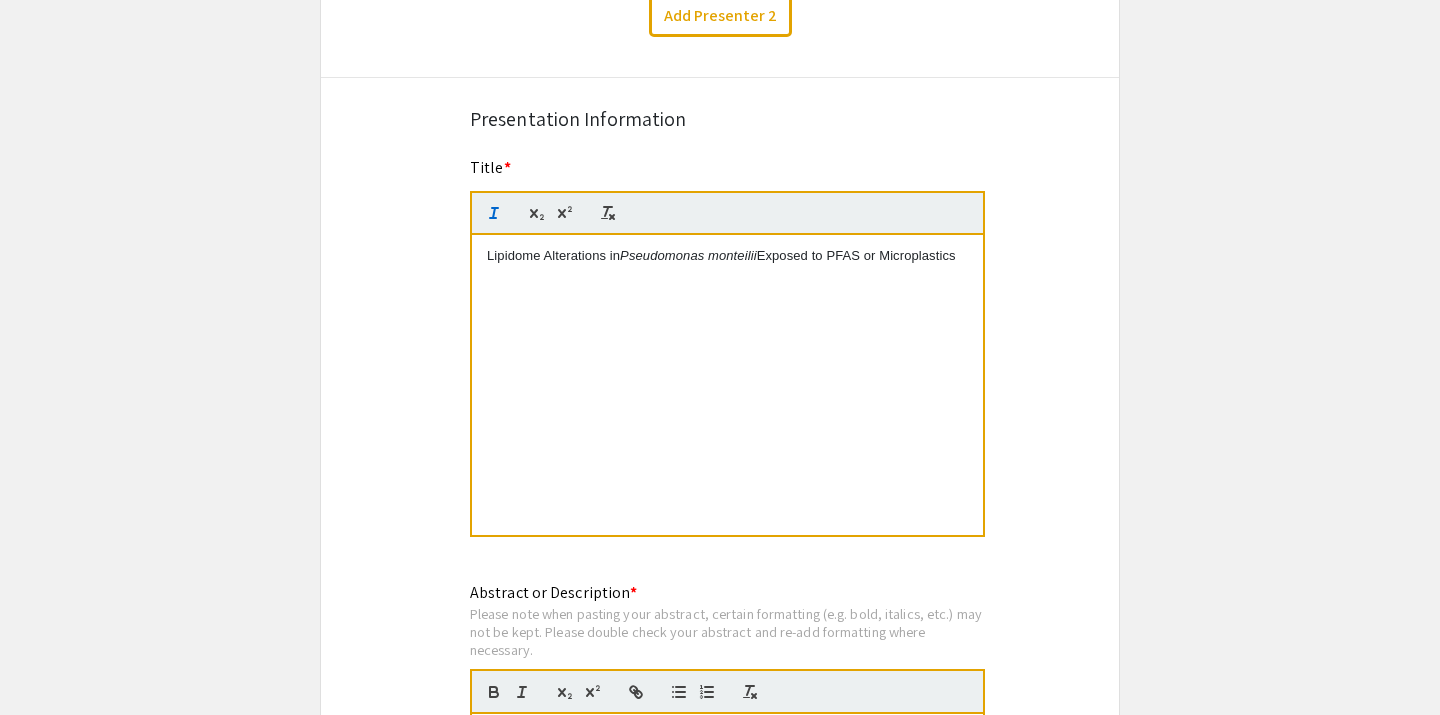 click on "Lipidome Alterations in  Pseudomonas monteilii  Exposed to PFAS or Microplastics" at bounding box center (727, 385) 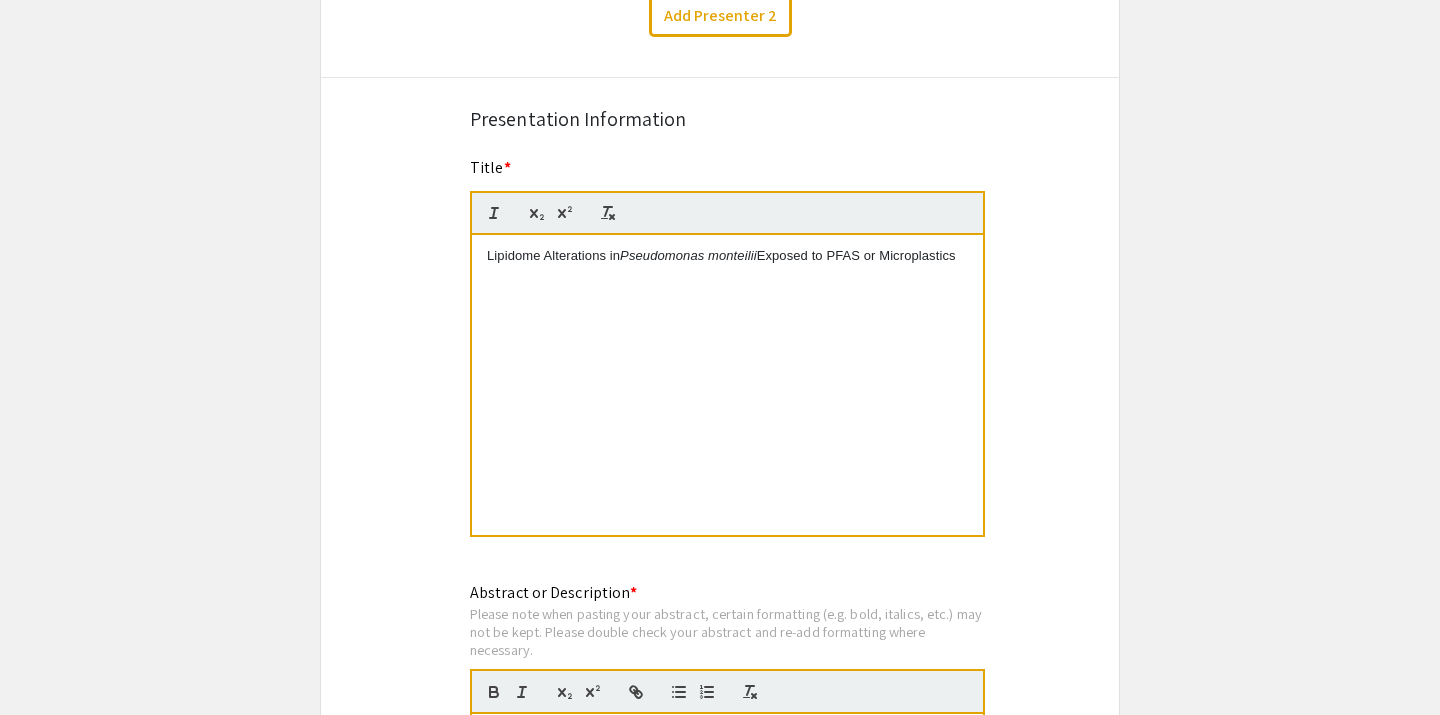 type 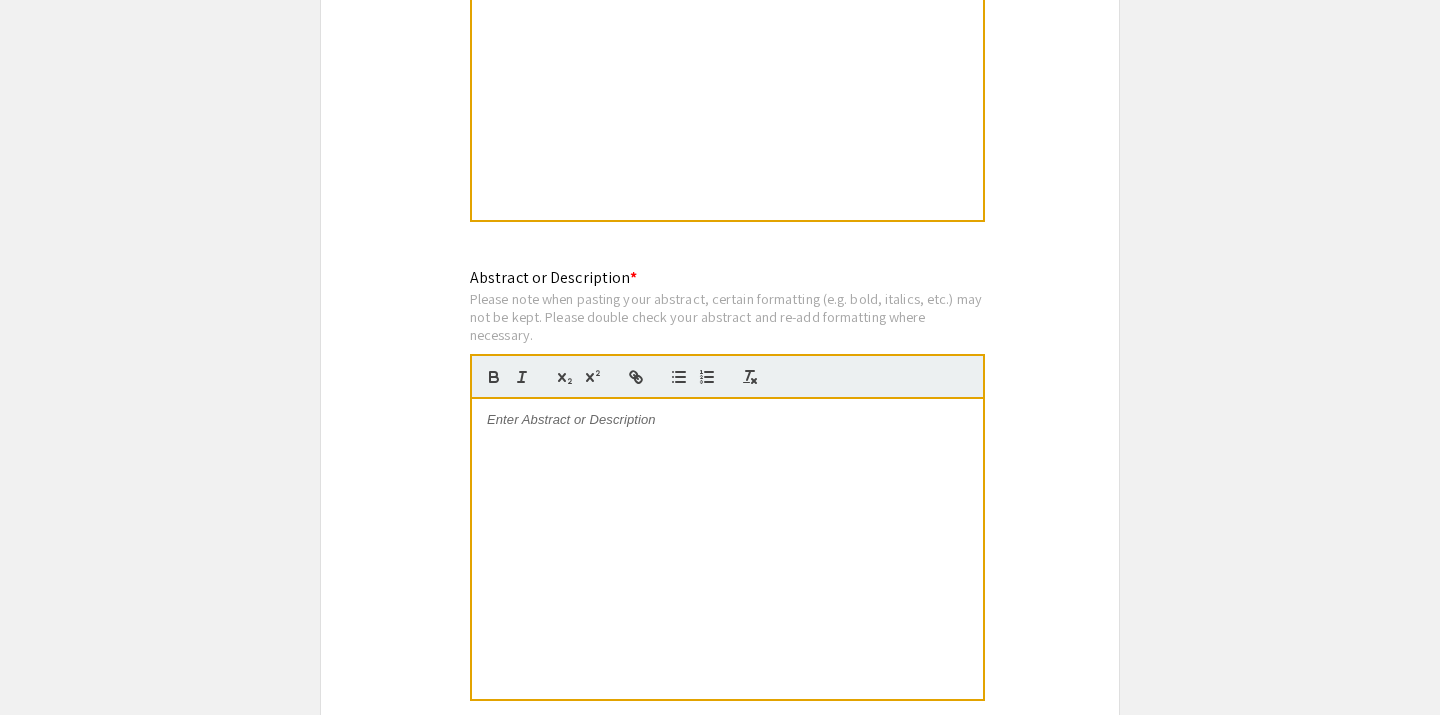 scroll, scrollTop: 1969, scrollLeft: 0, axis: vertical 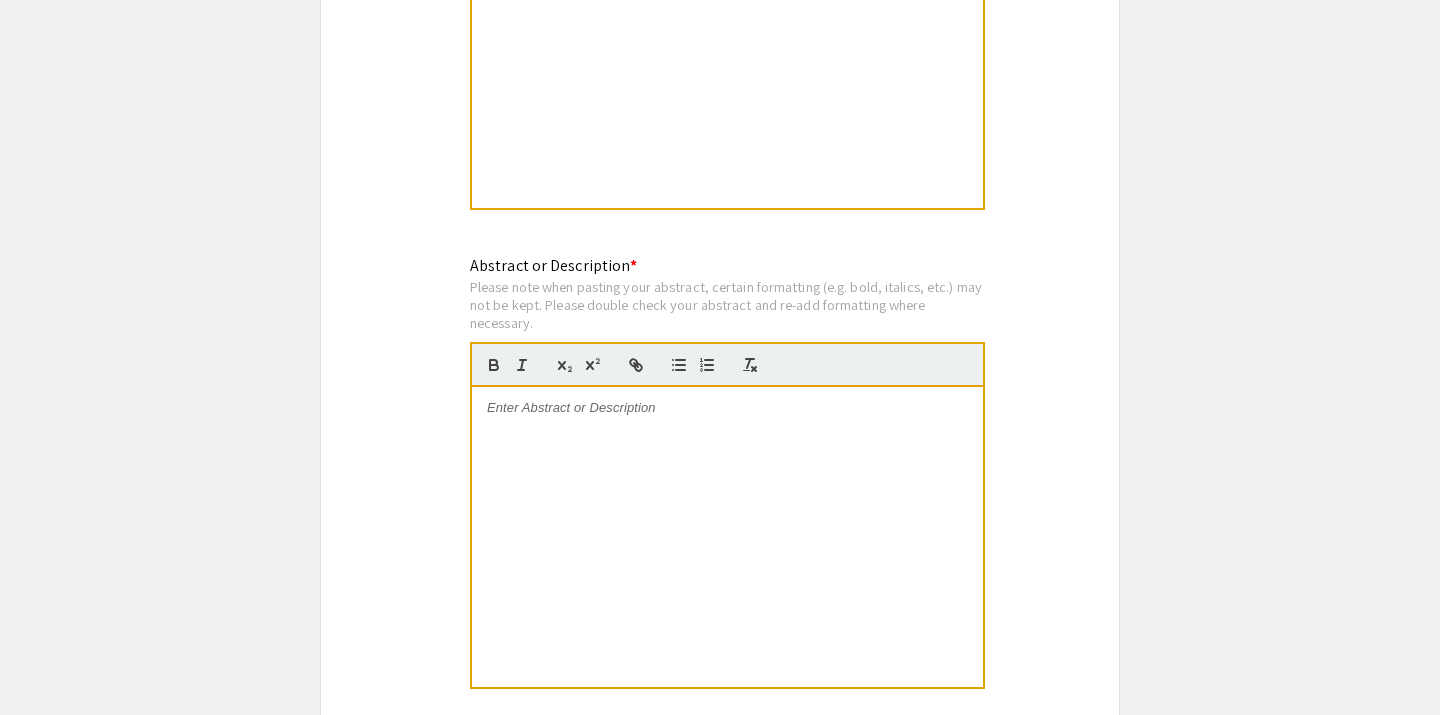 click at bounding box center (727, 408) 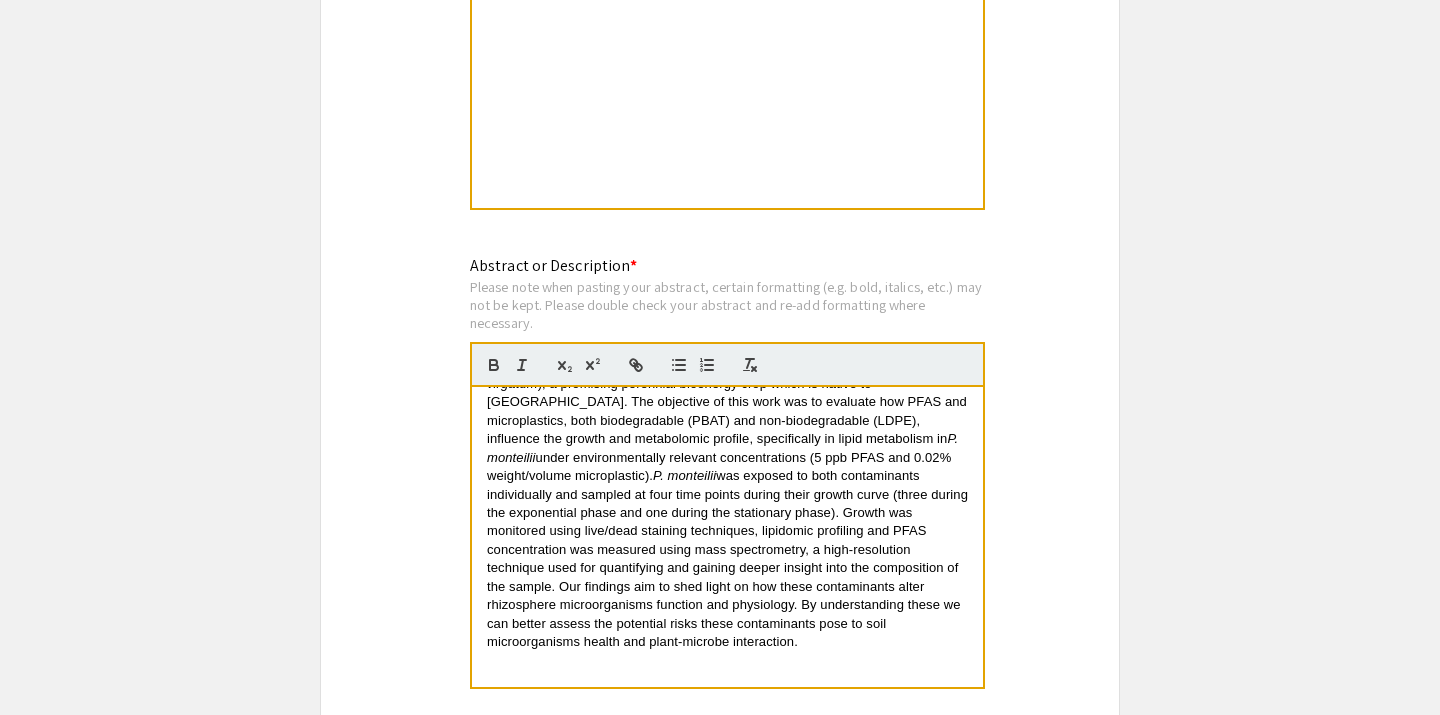 scroll, scrollTop: 167, scrollLeft: 0, axis: vertical 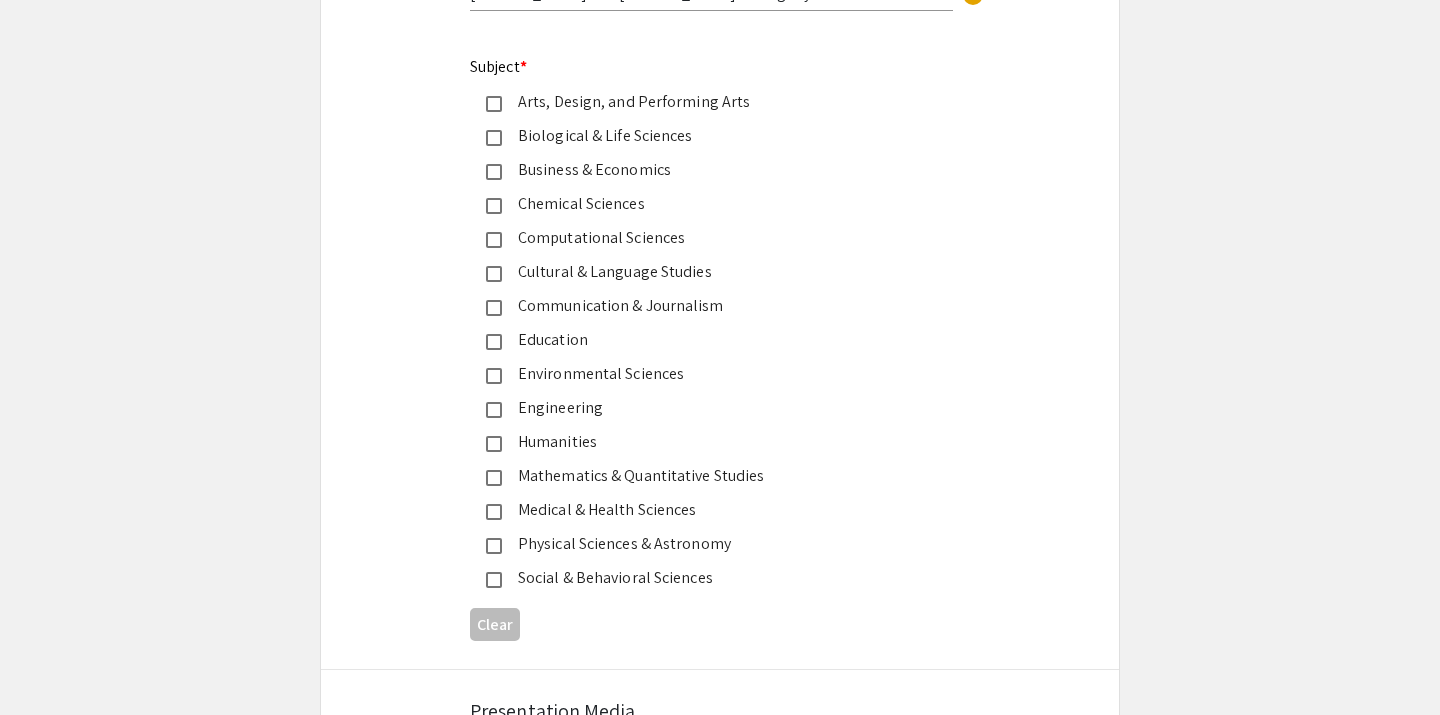 click on "Biological & Life Sciences" 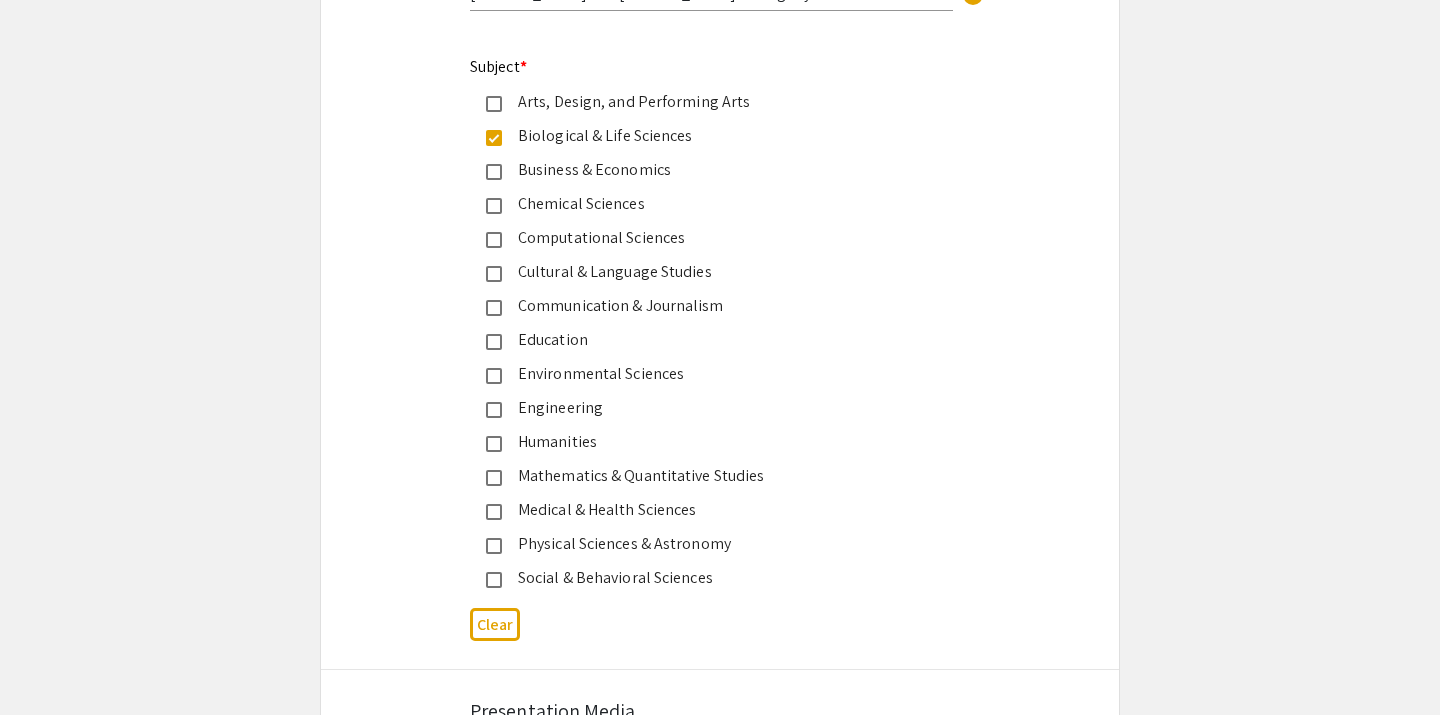 click on "Environmental Sciences" 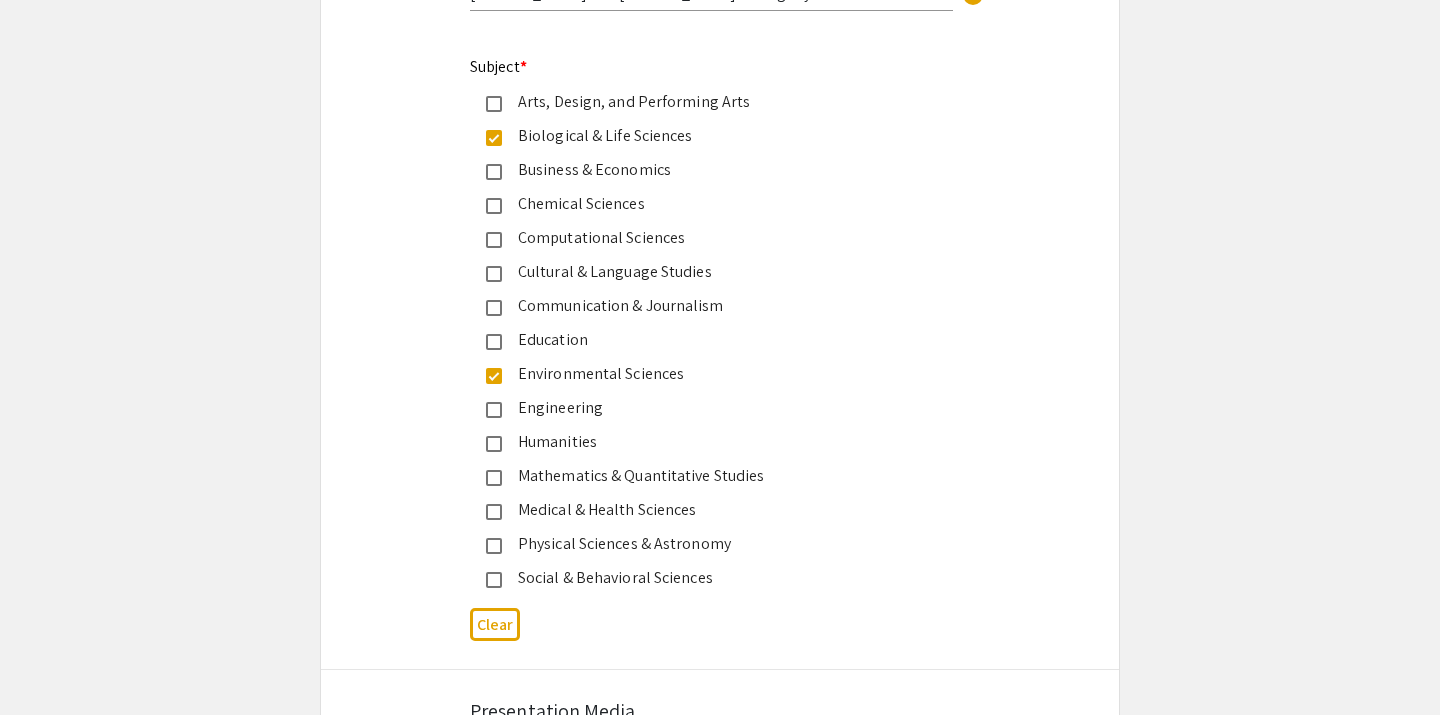 click on "Chemical Sciences" 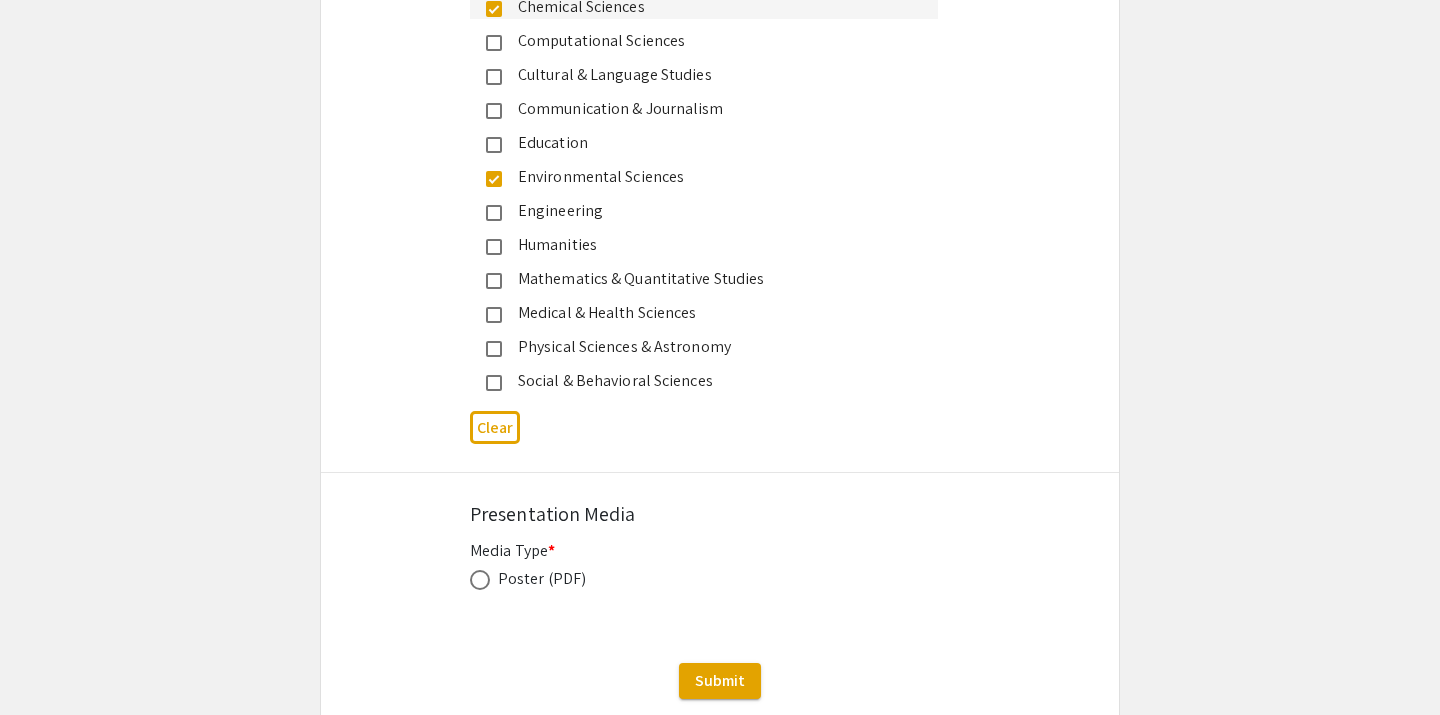 scroll, scrollTop: 3088, scrollLeft: 0, axis: vertical 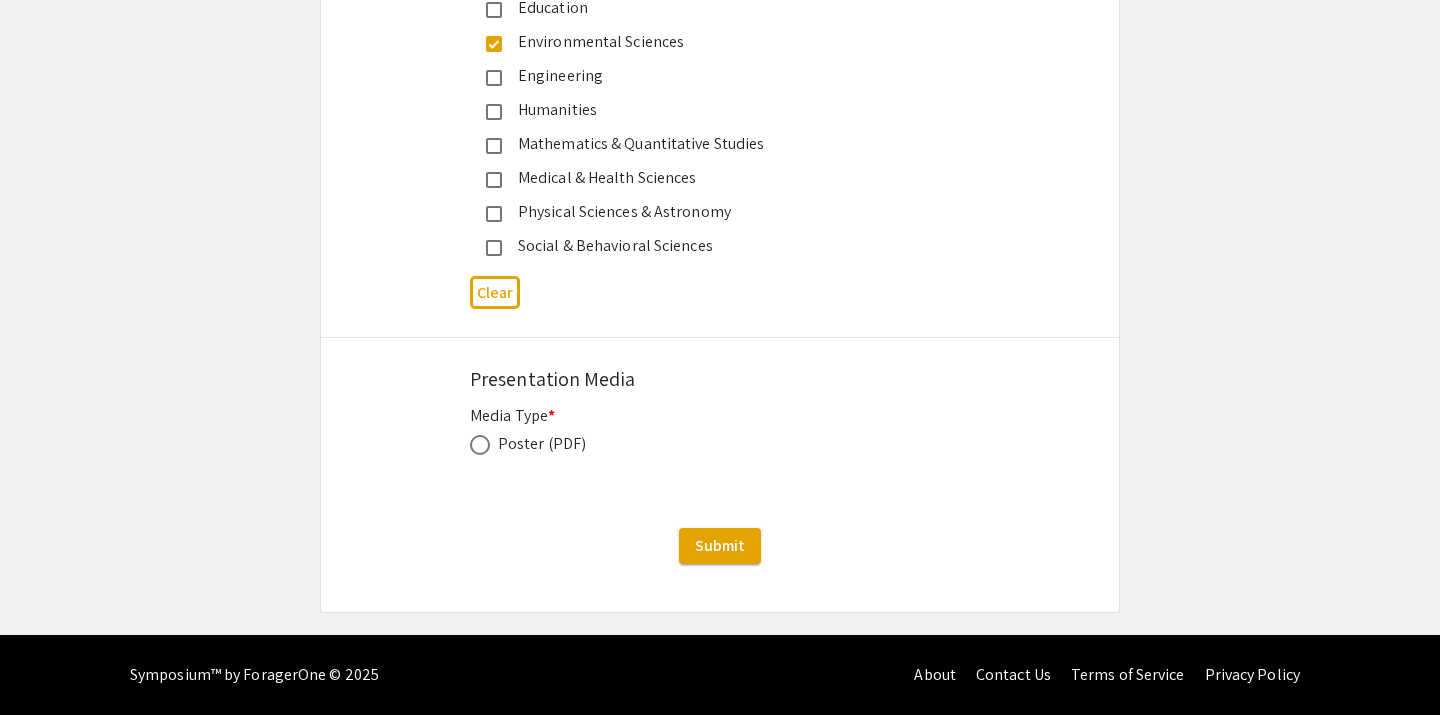 click on "Poster (PDF)" 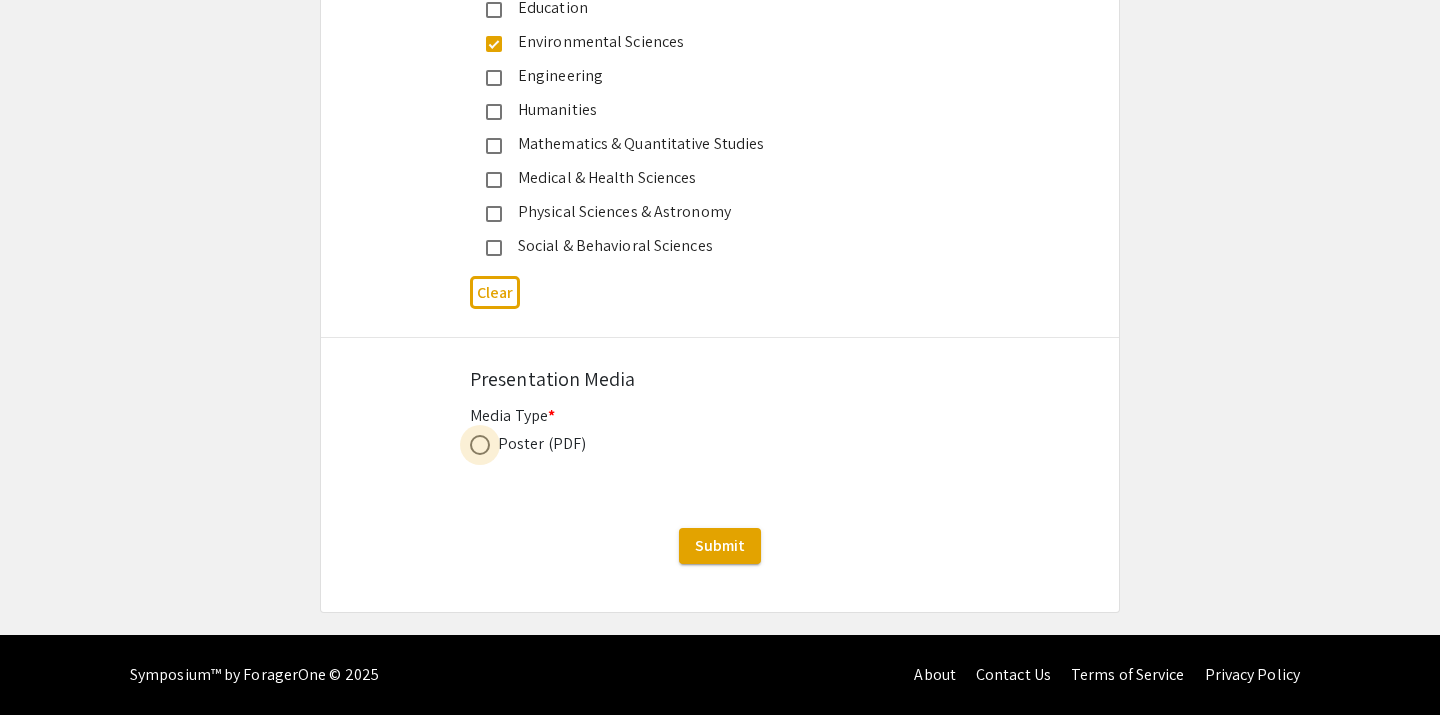 click at bounding box center [480, 445] 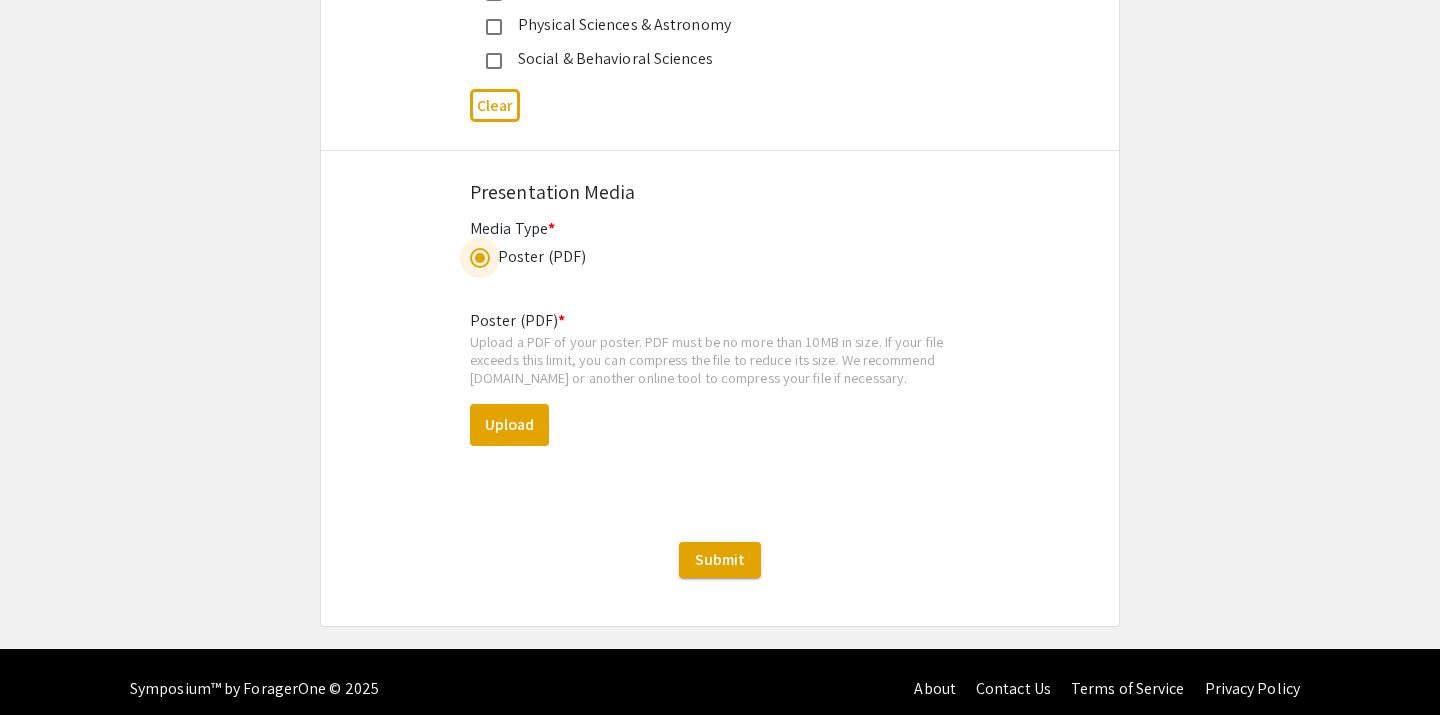 scroll, scrollTop: 3288, scrollLeft: 0, axis: vertical 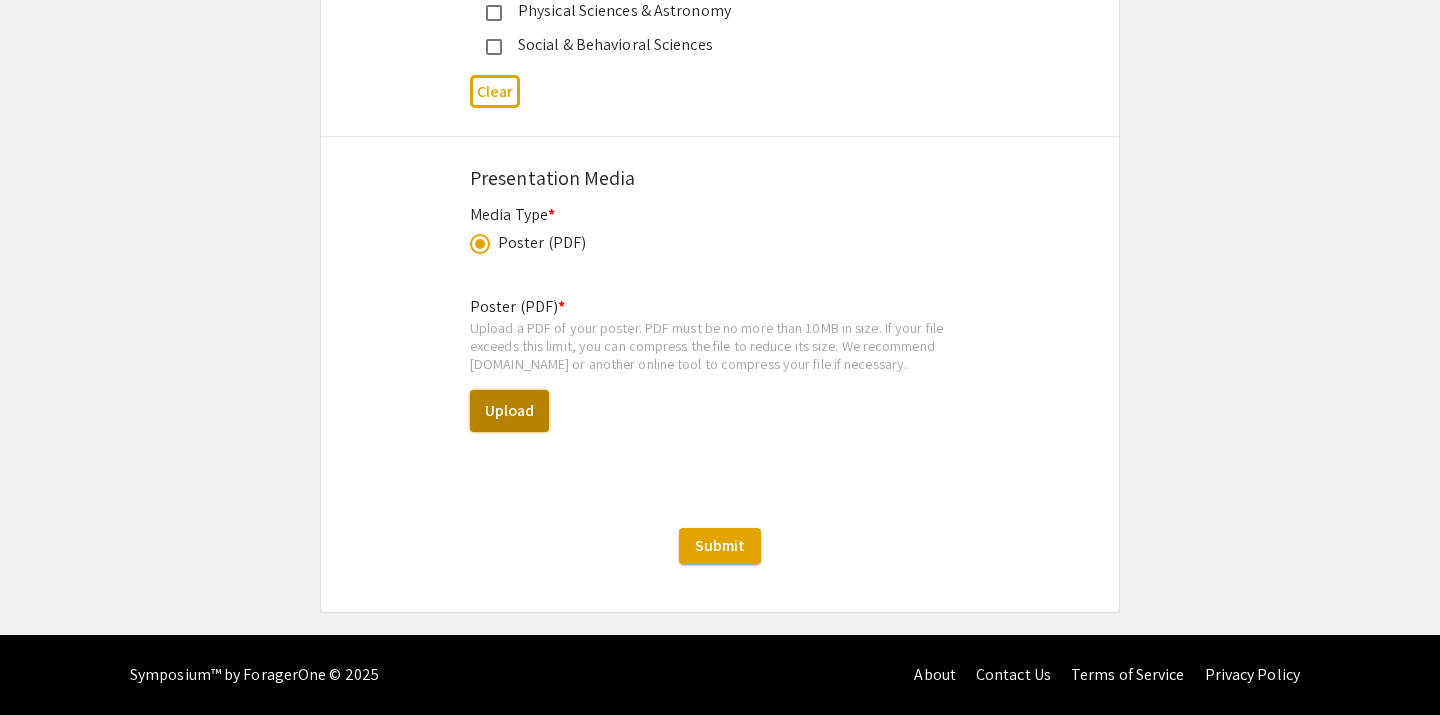 click on "Upload" at bounding box center (509, 411) 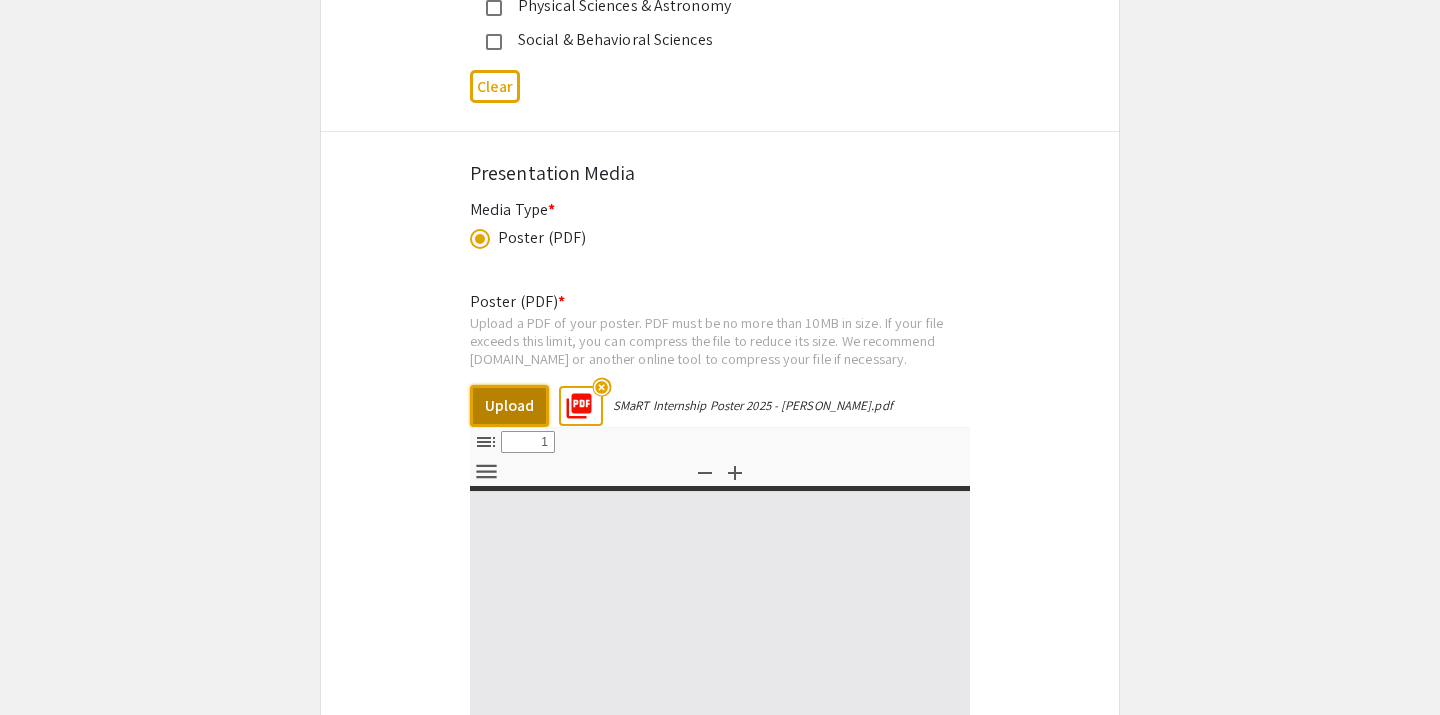 select on "custom" 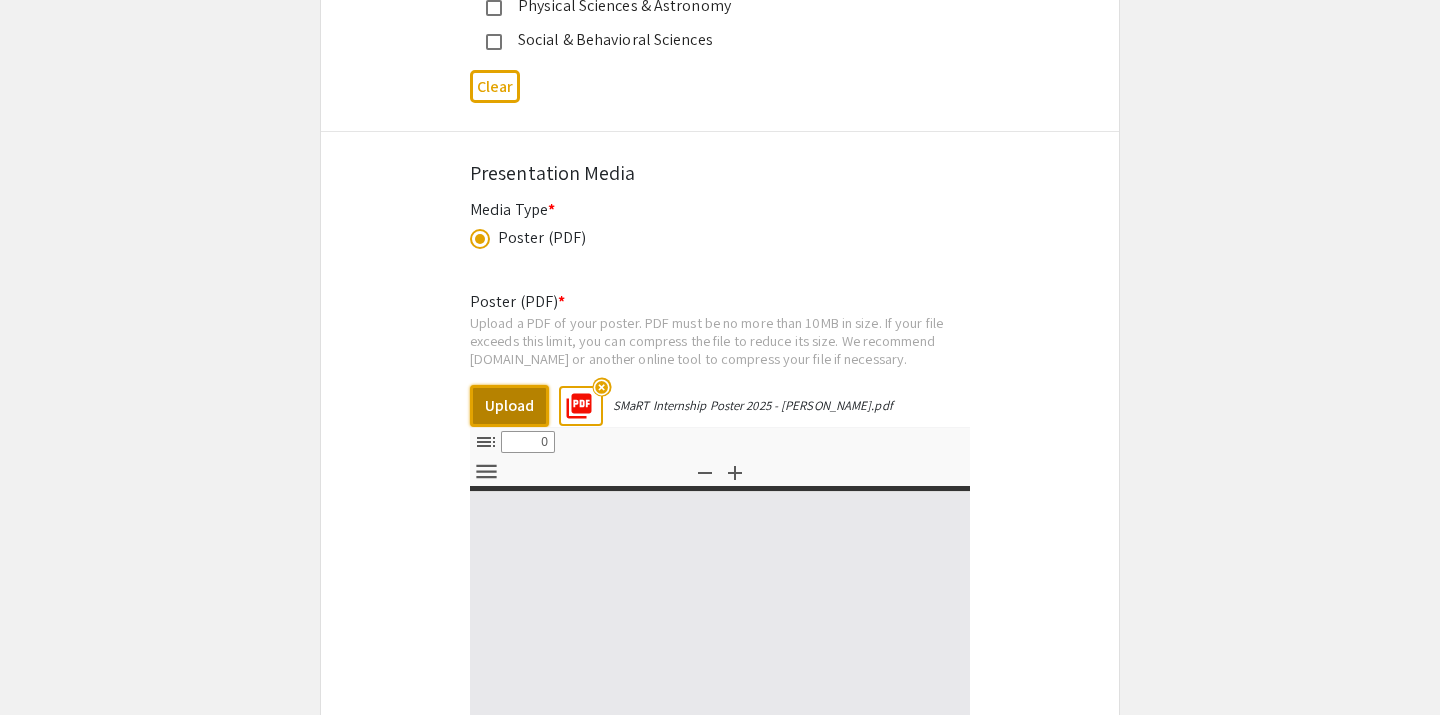 select on "custom" 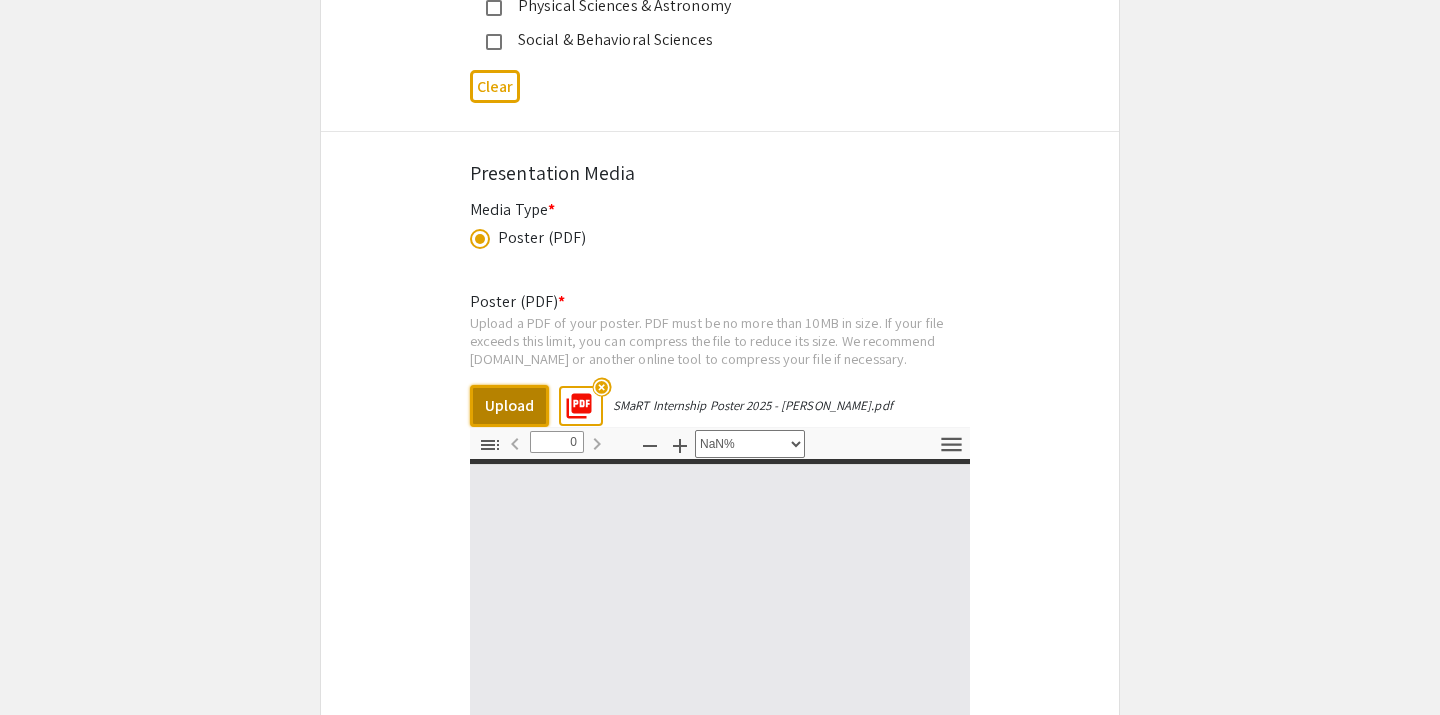 type on "1" 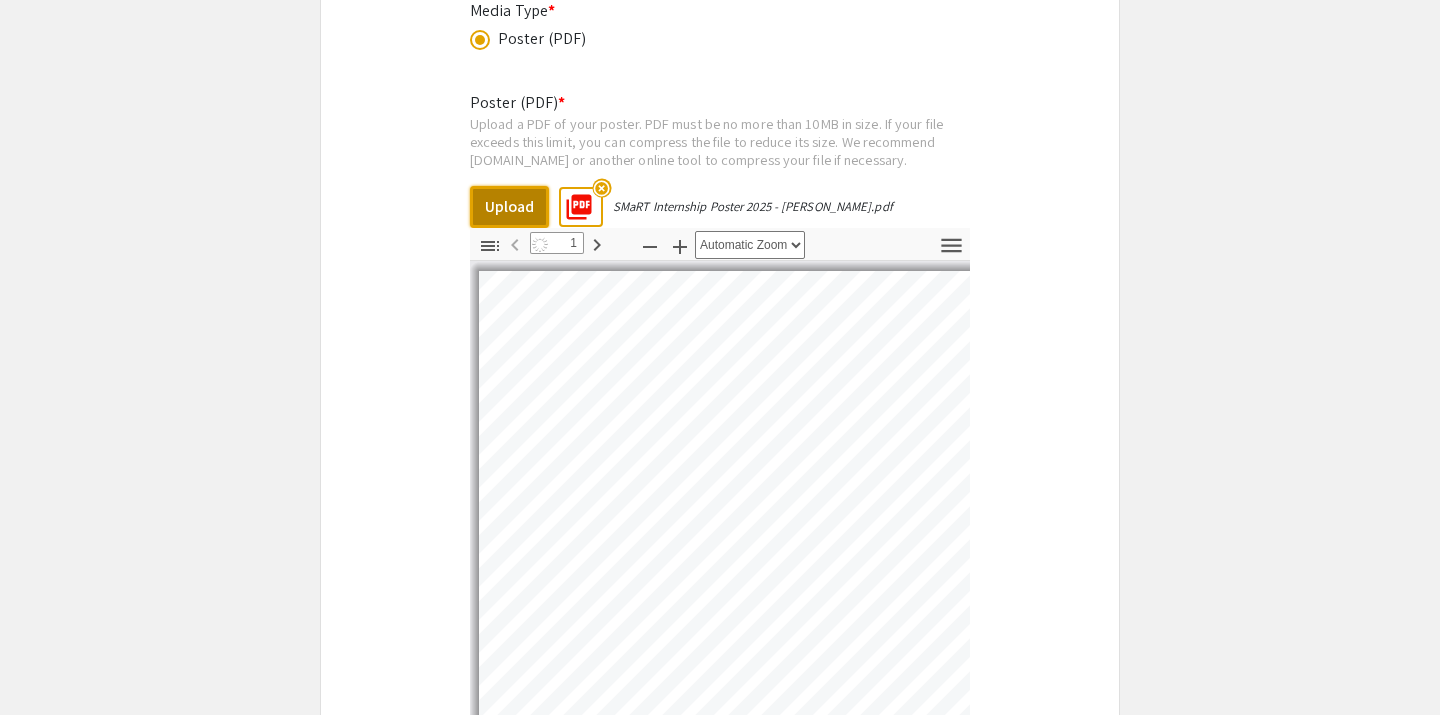scroll, scrollTop: 3494, scrollLeft: 0, axis: vertical 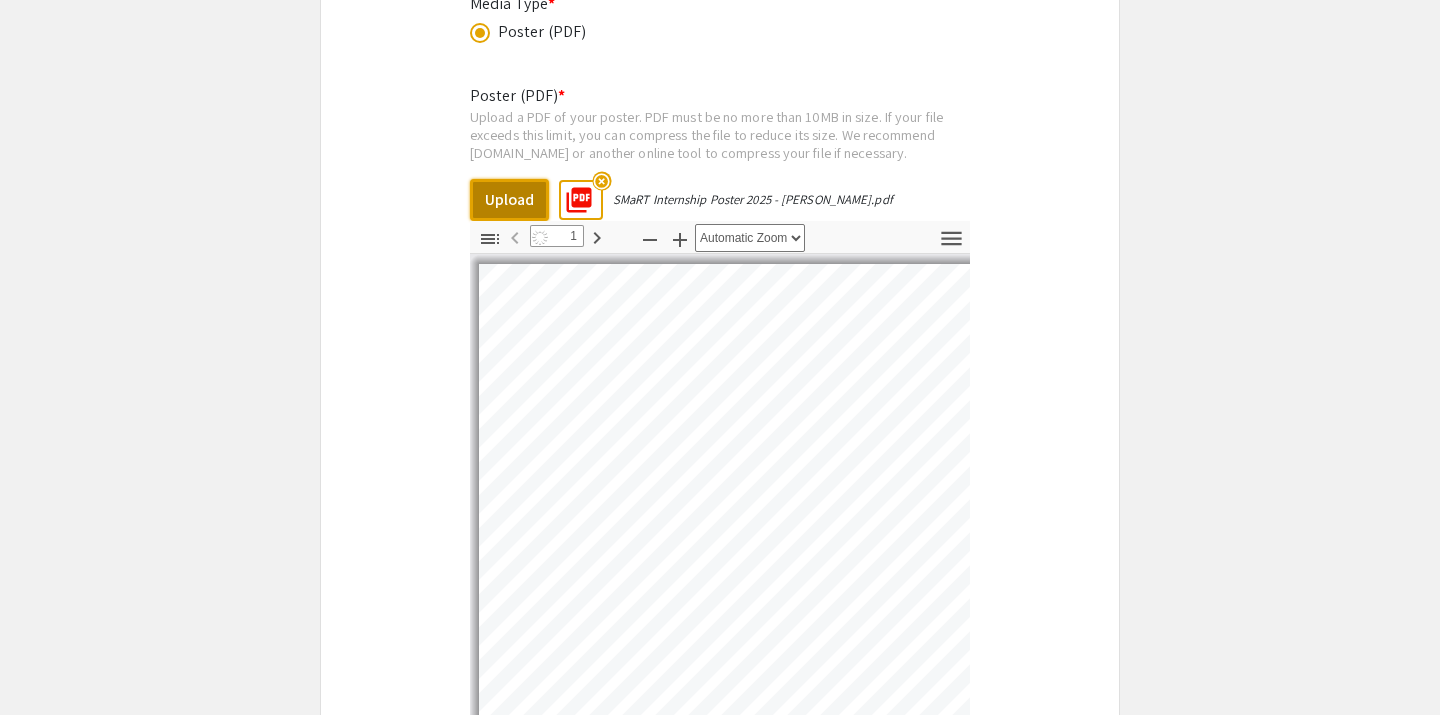 select on "auto" 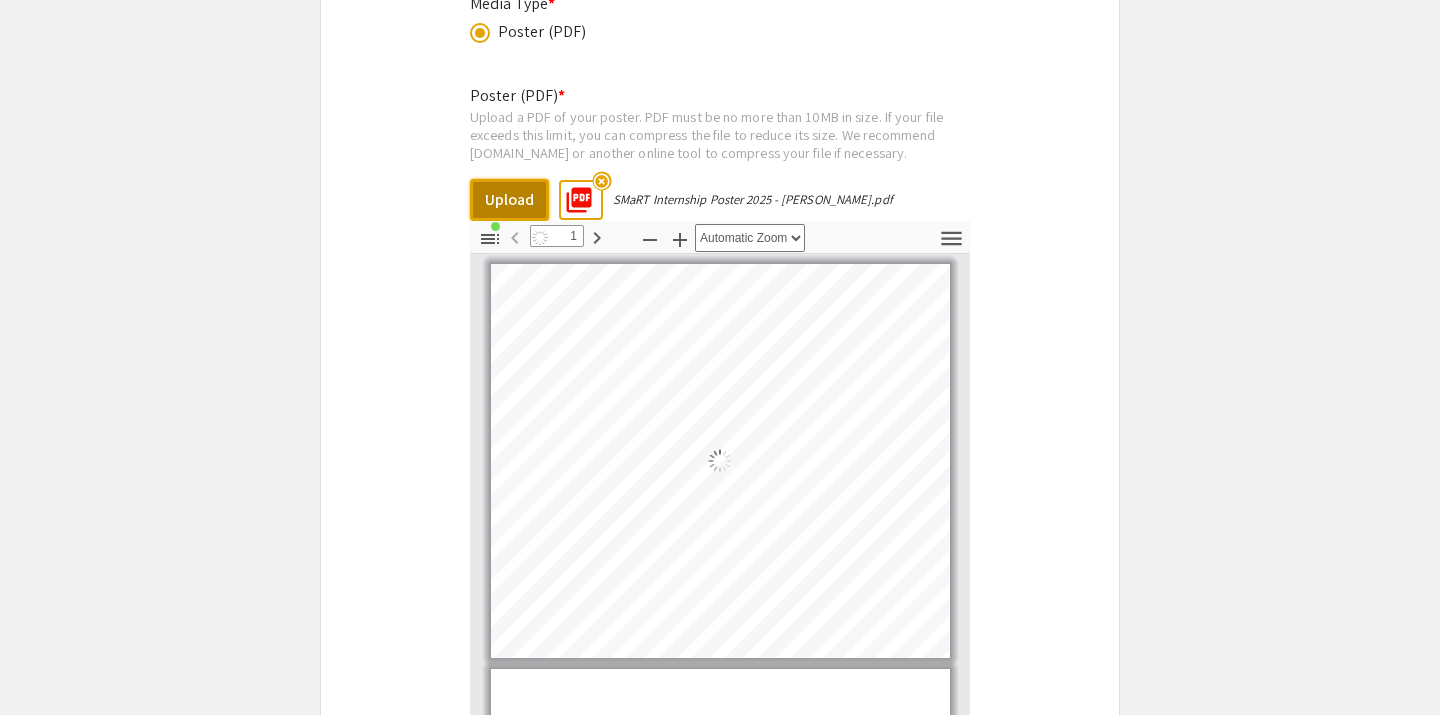 scroll, scrollTop: 3723, scrollLeft: 0, axis: vertical 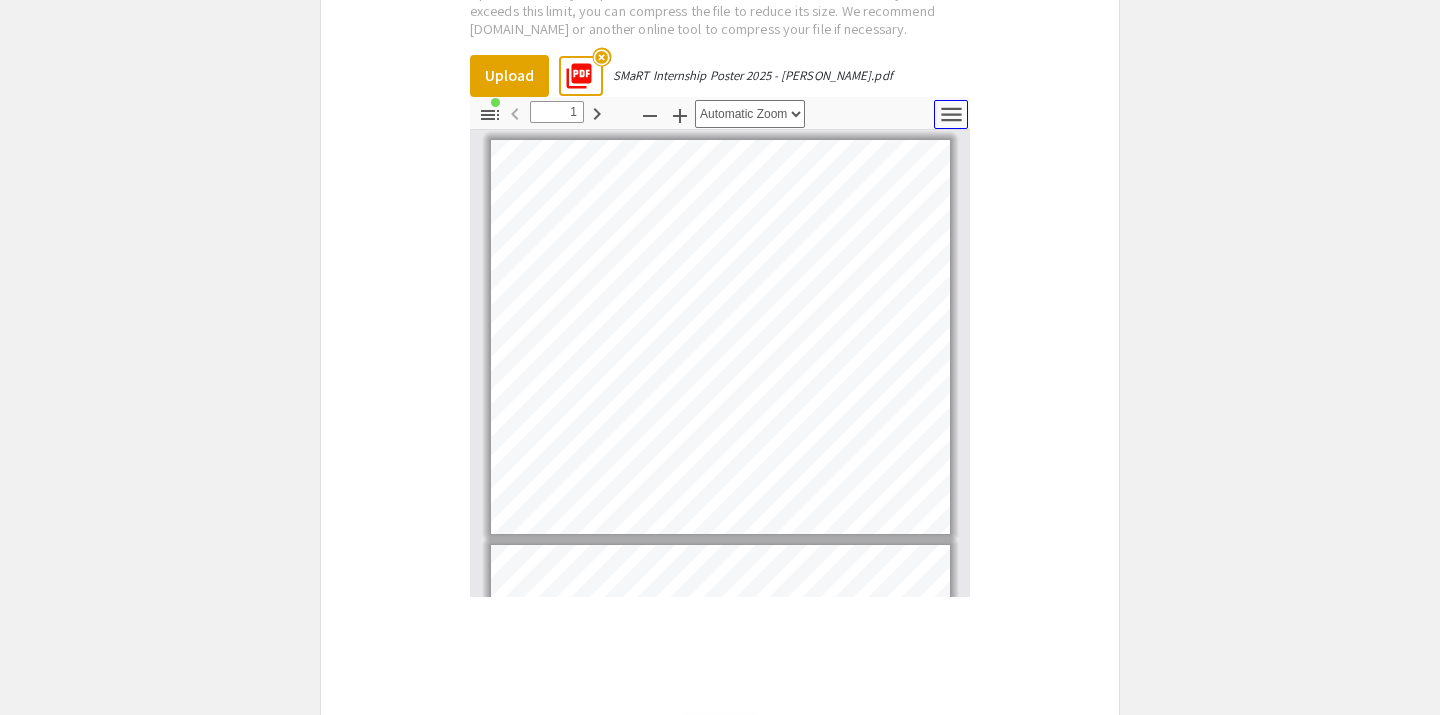 click 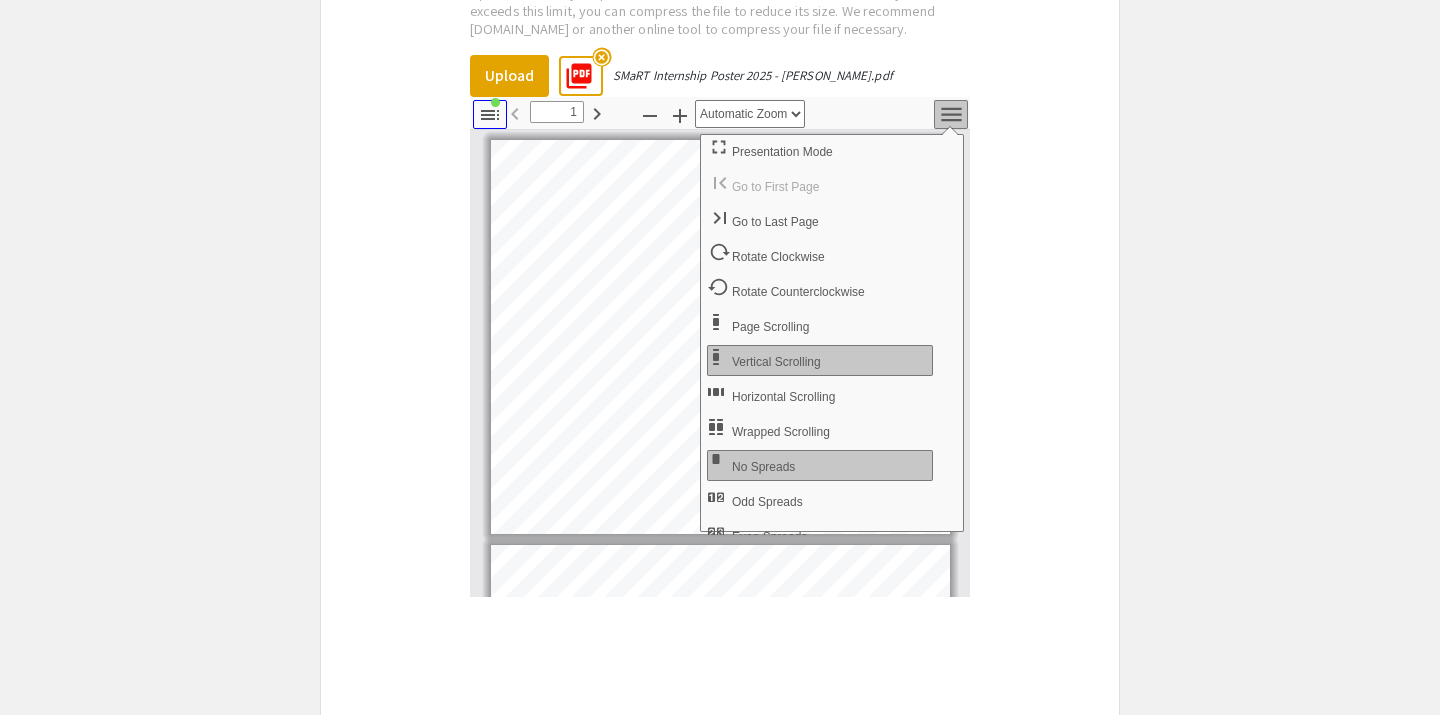 click on "Toggle Sidebar" at bounding box center (490, 114) 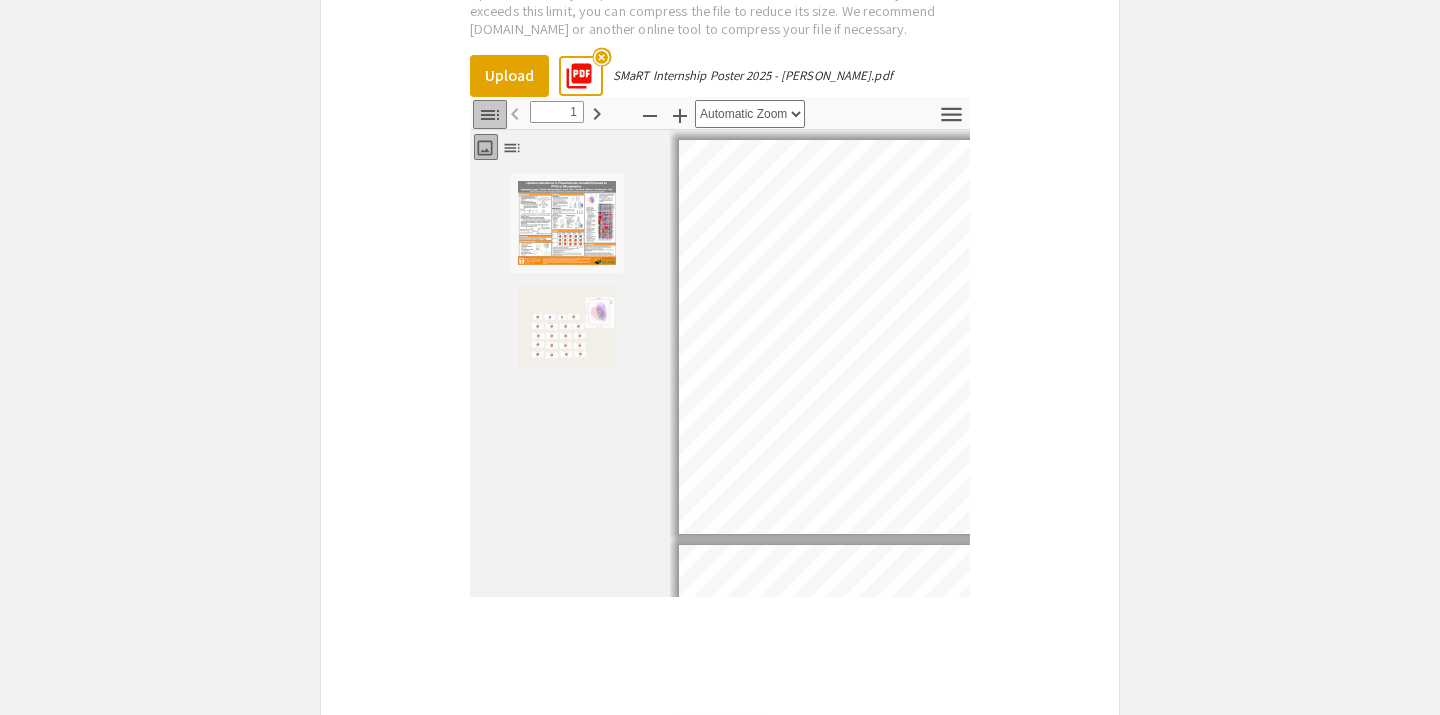 scroll, scrollTop: 4, scrollLeft: 0, axis: vertical 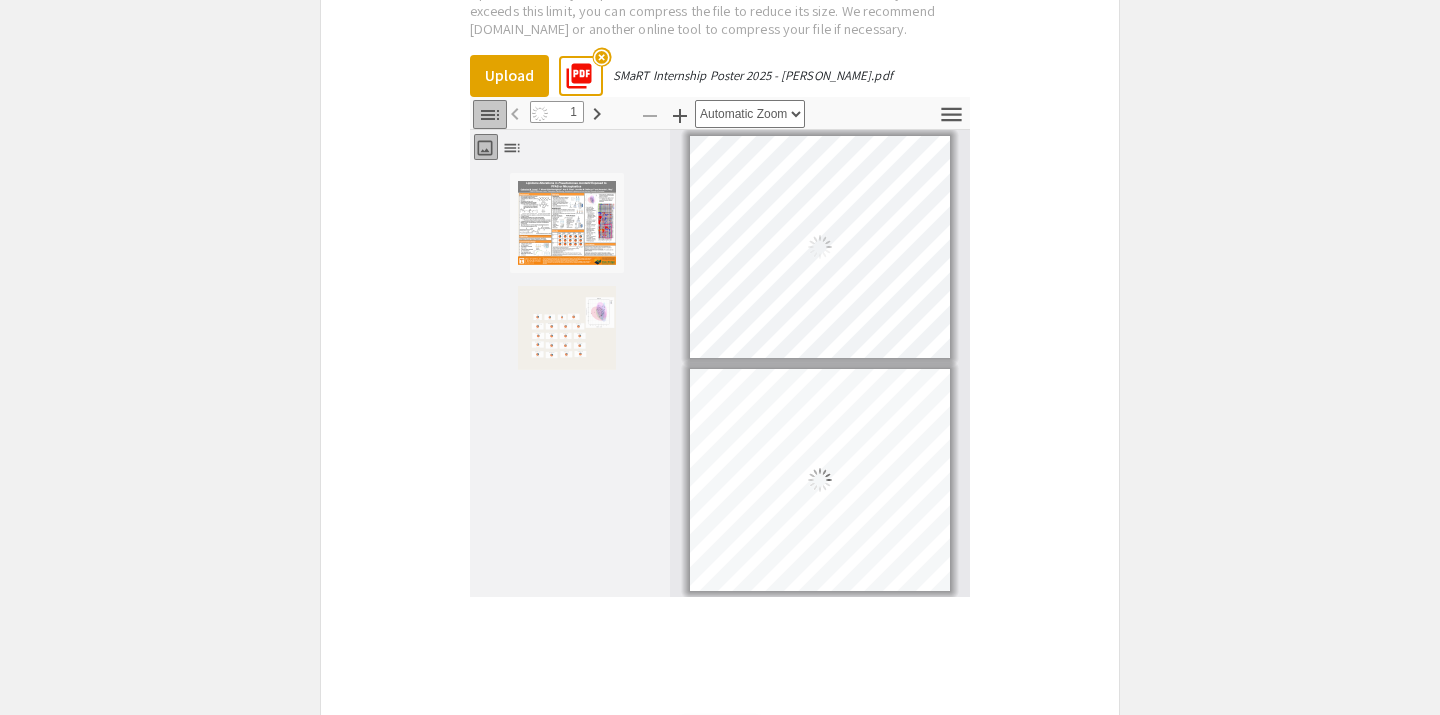 click at bounding box center (567, 328) 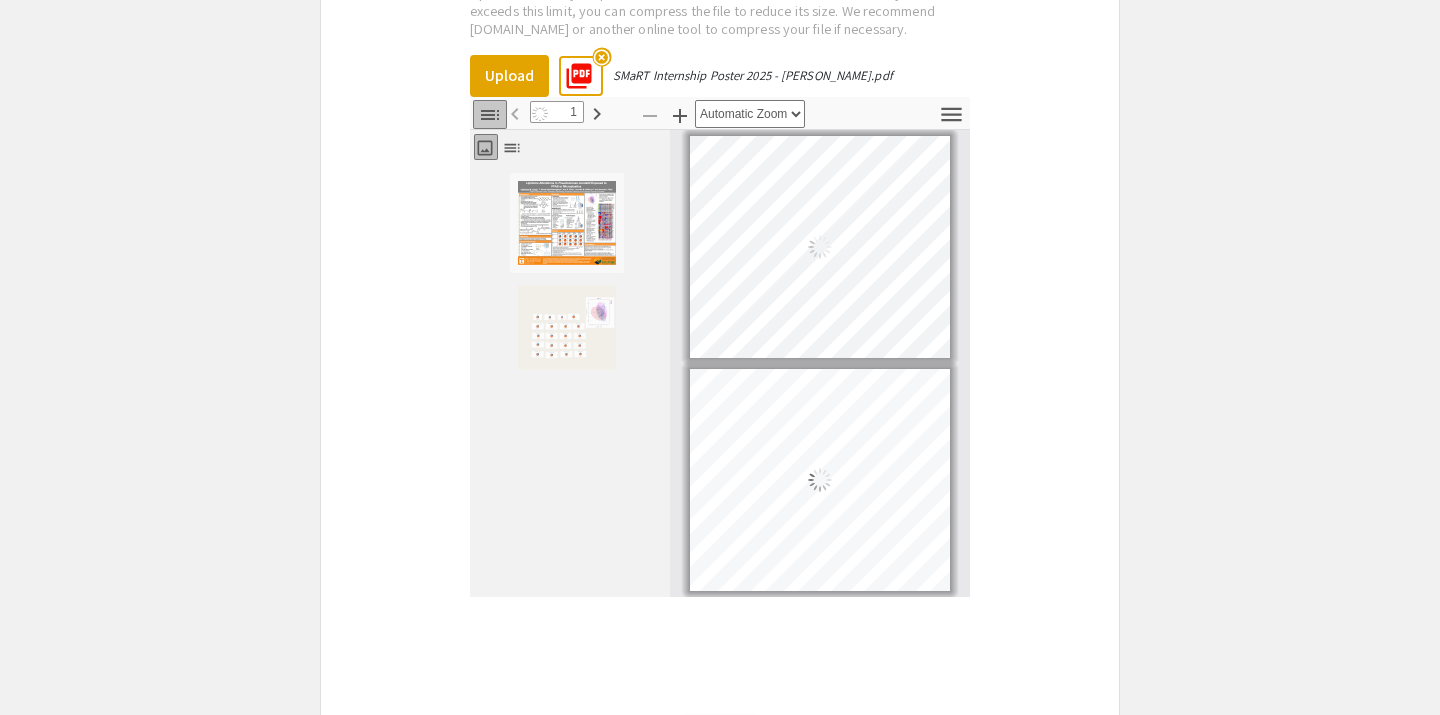type on "2" 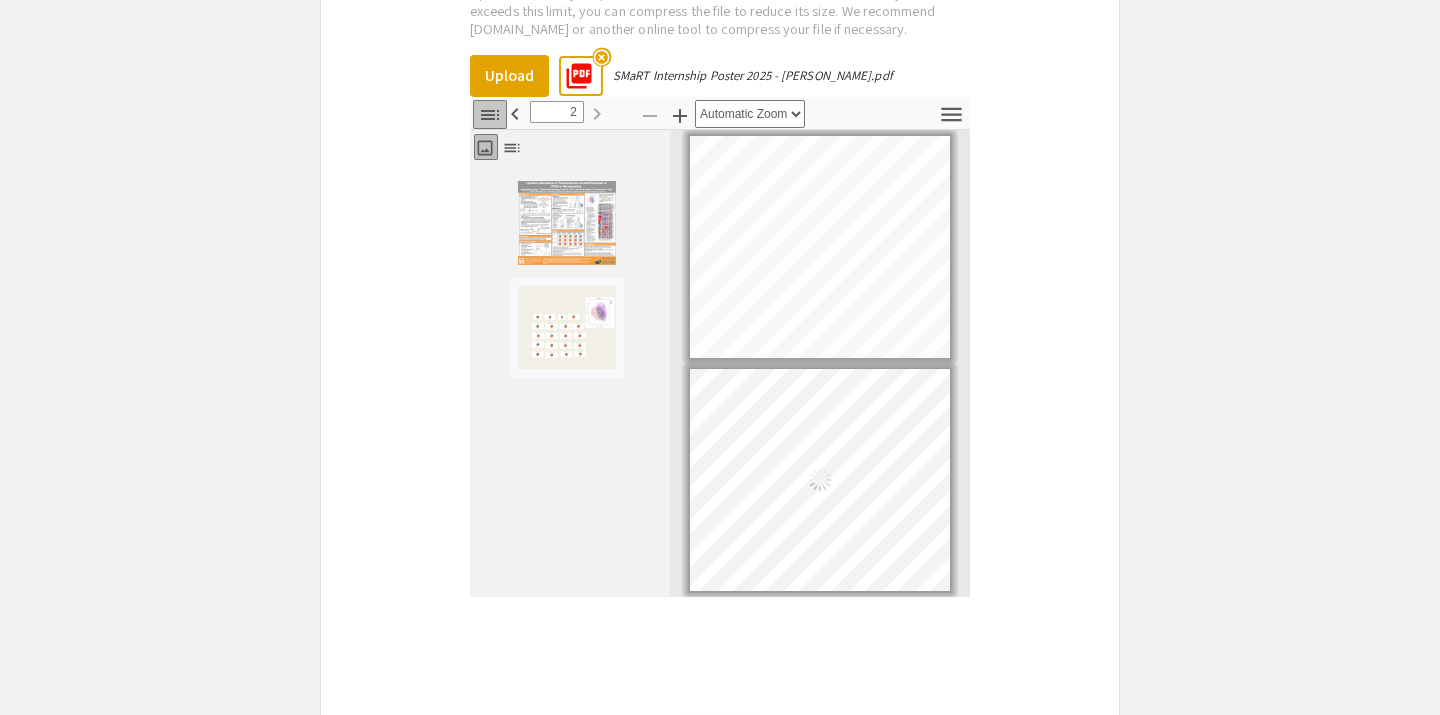 scroll, scrollTop: 7, scrollLeft: 0, axis: vertical 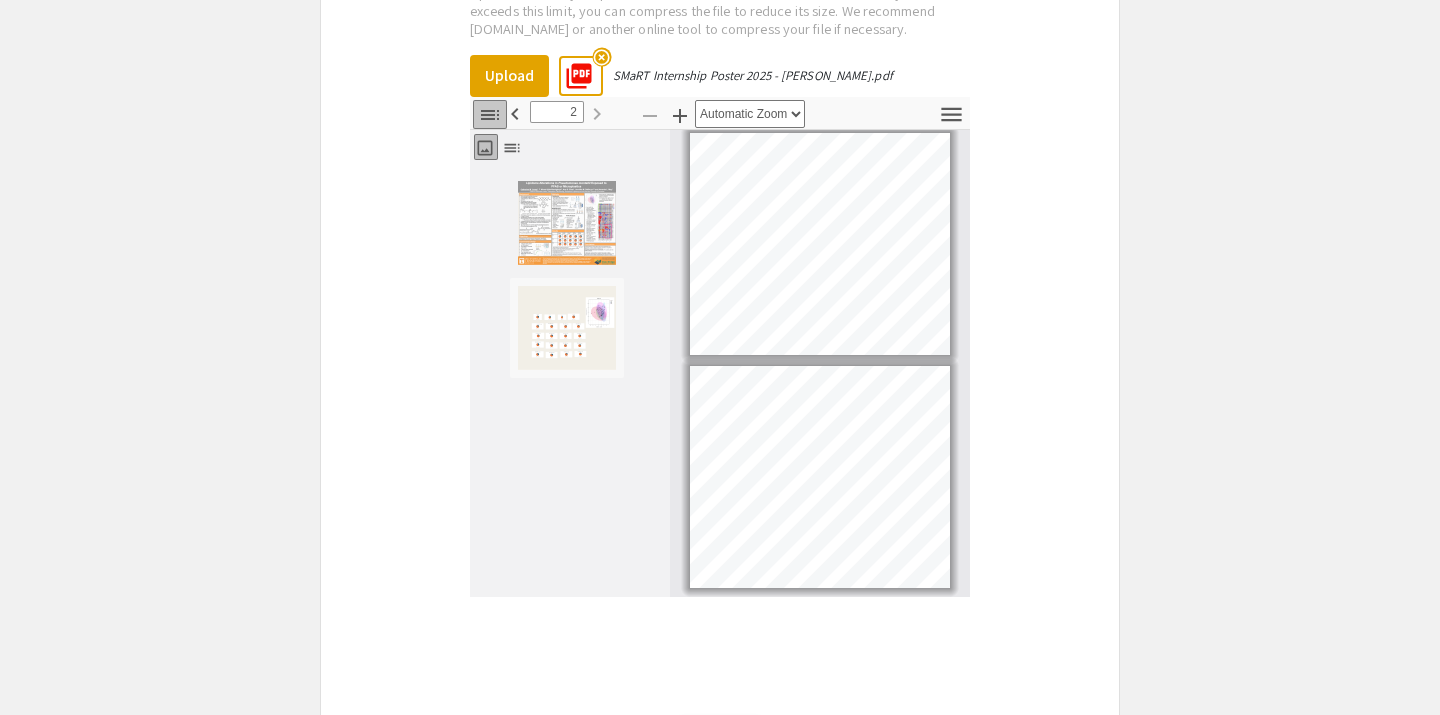 click at bounding box center [567, 328] 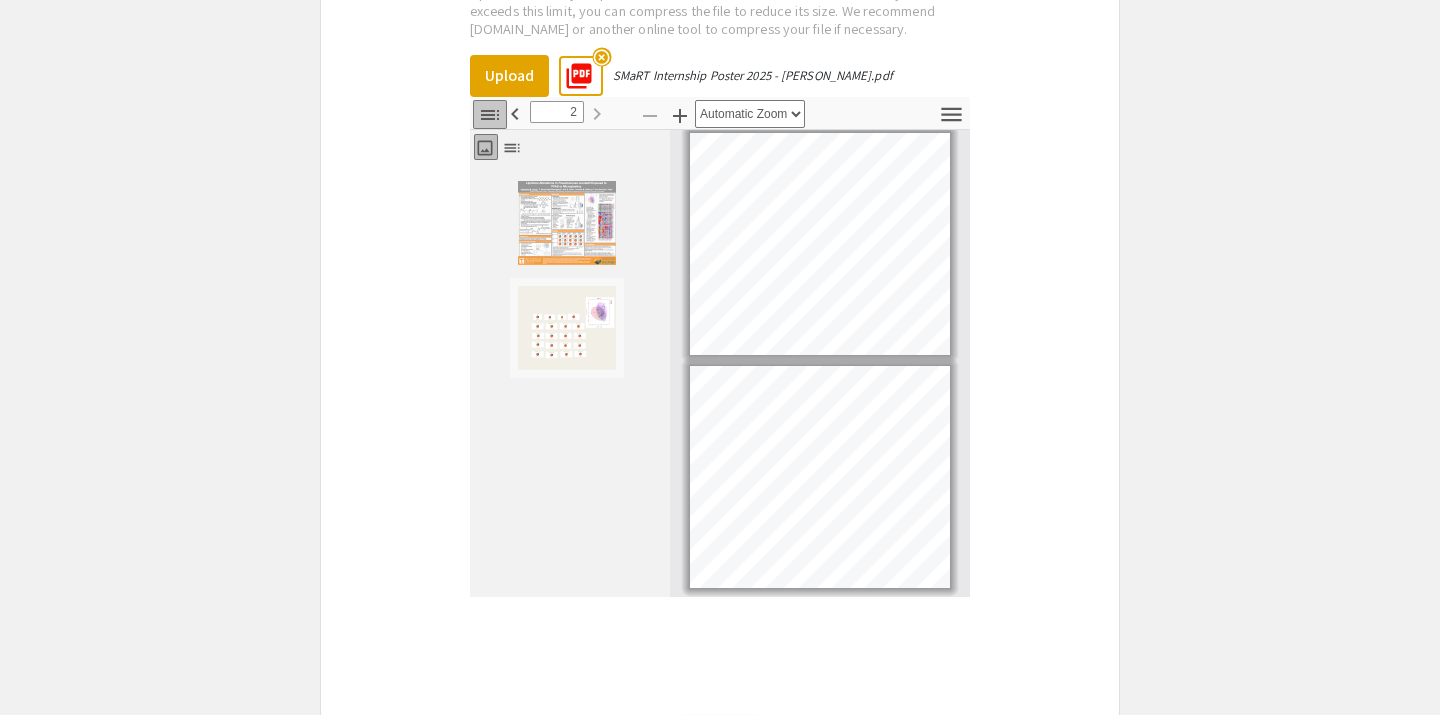 click on "highlight_off" at bounding box center [601, 57] 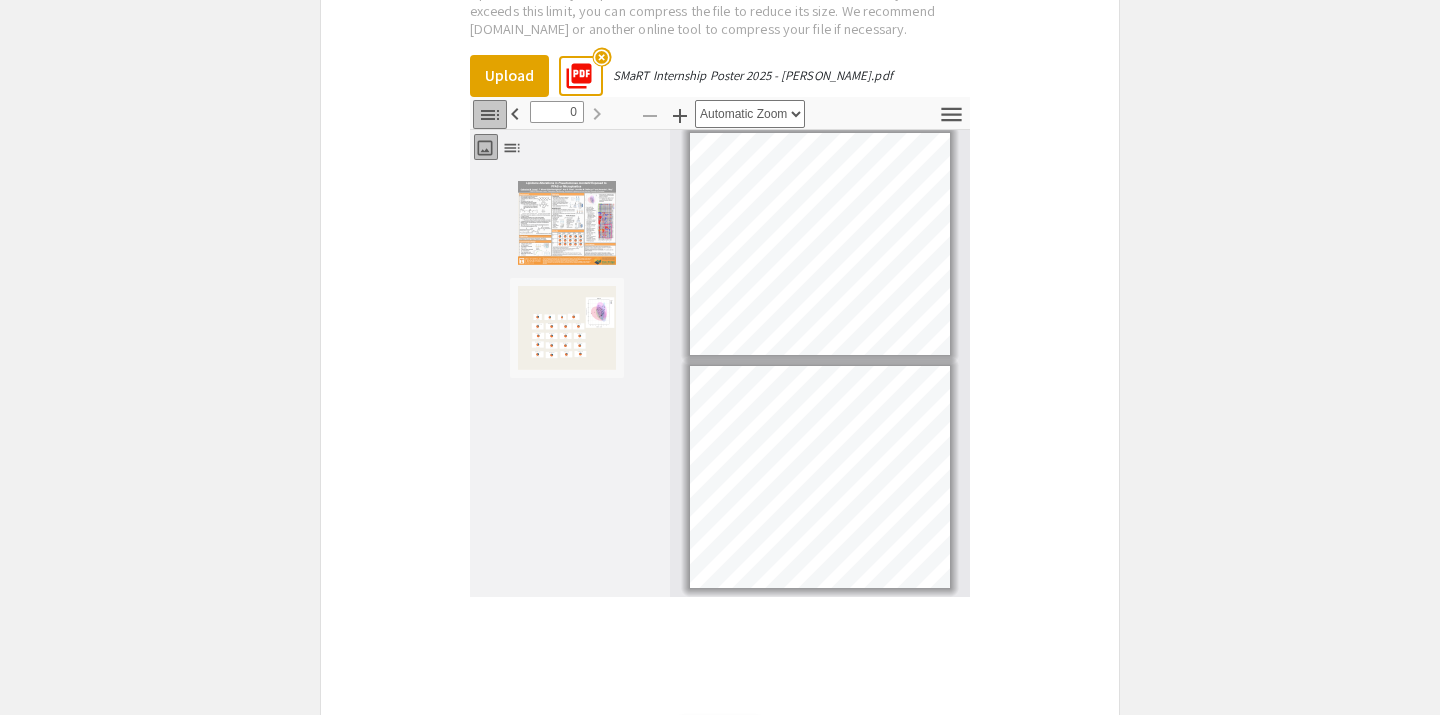 scroll, scrollTop: 3288, scrollLeft: 0, axis: vertical 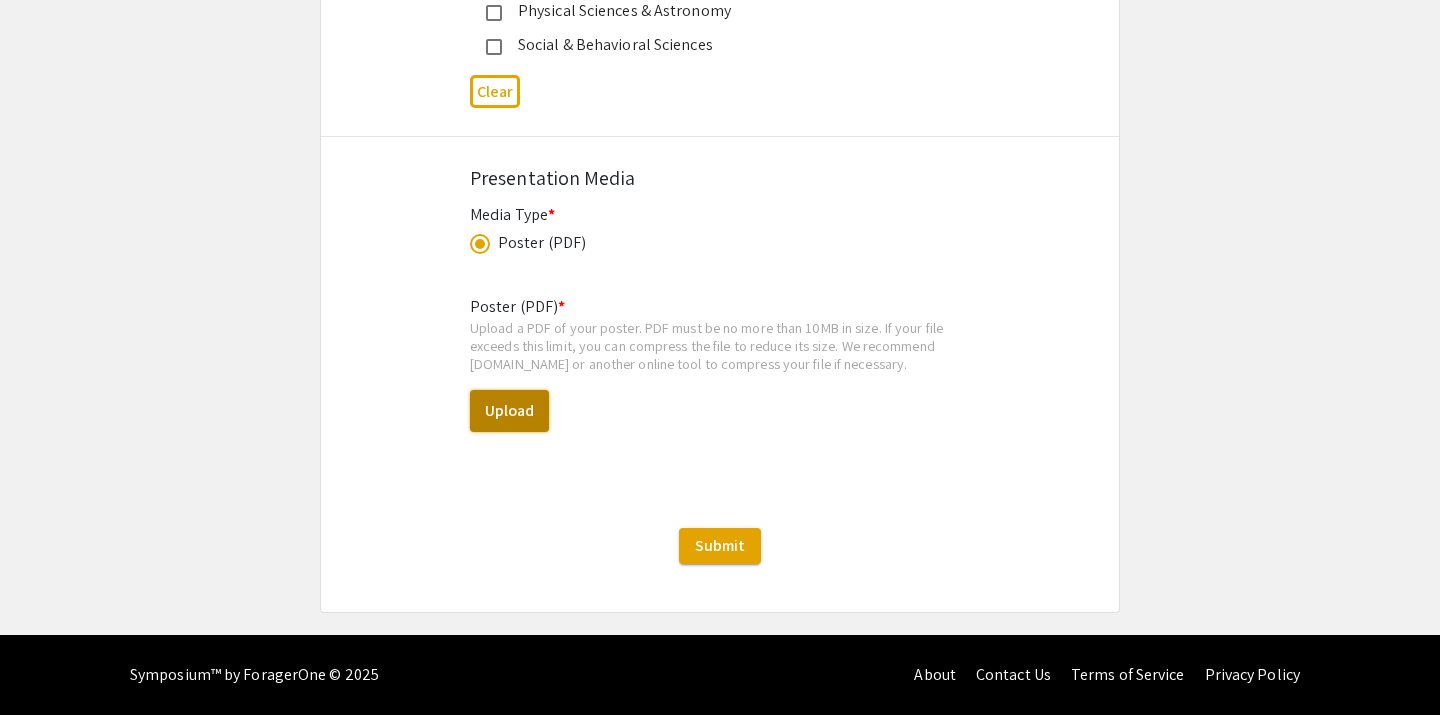 click on "Upload" at bounding box center (509, 411) 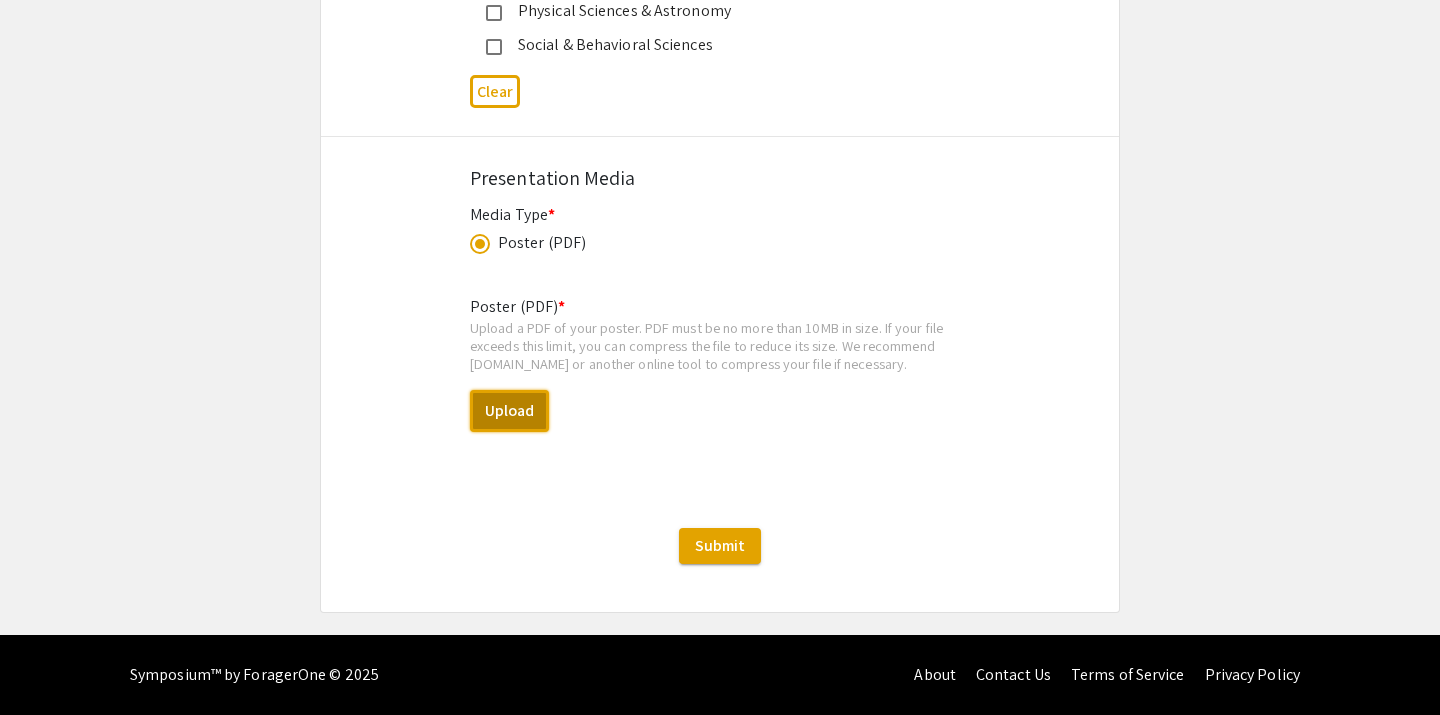 select on "custom" 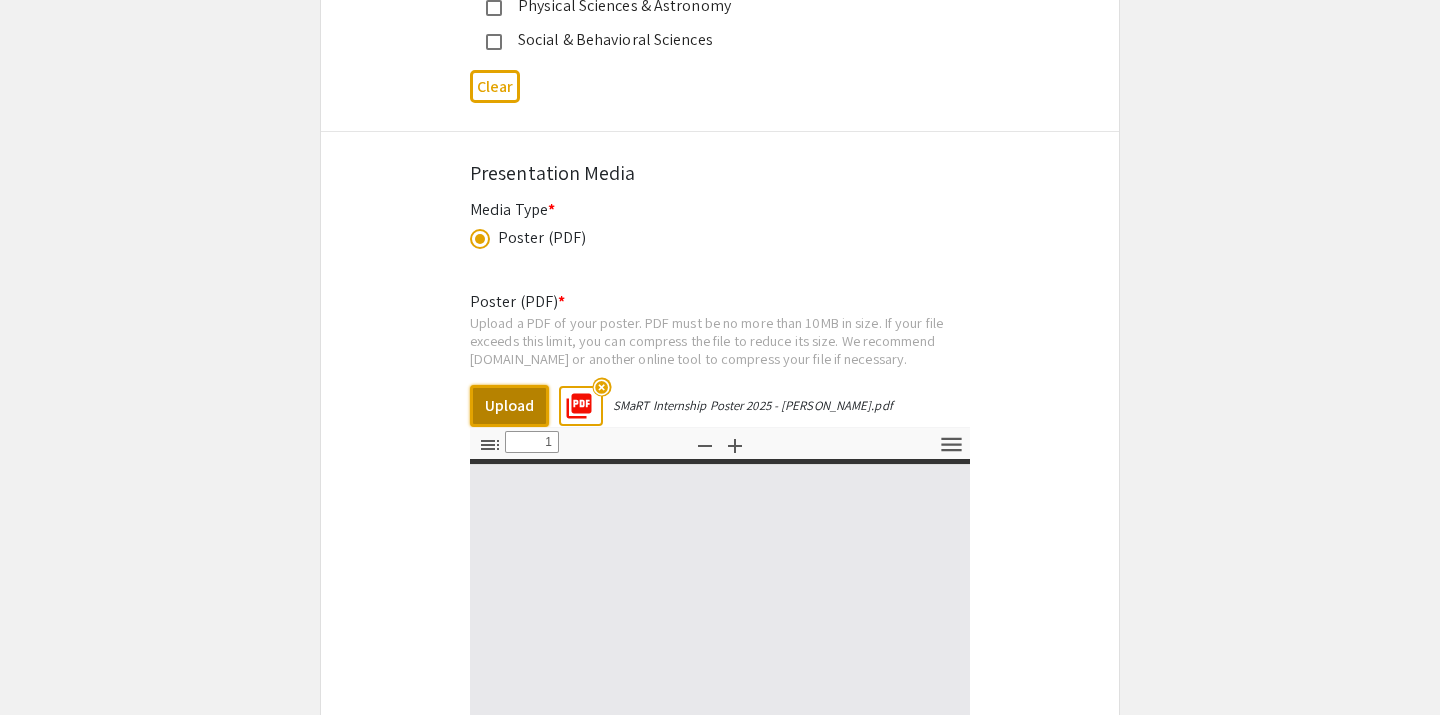 type on "0" 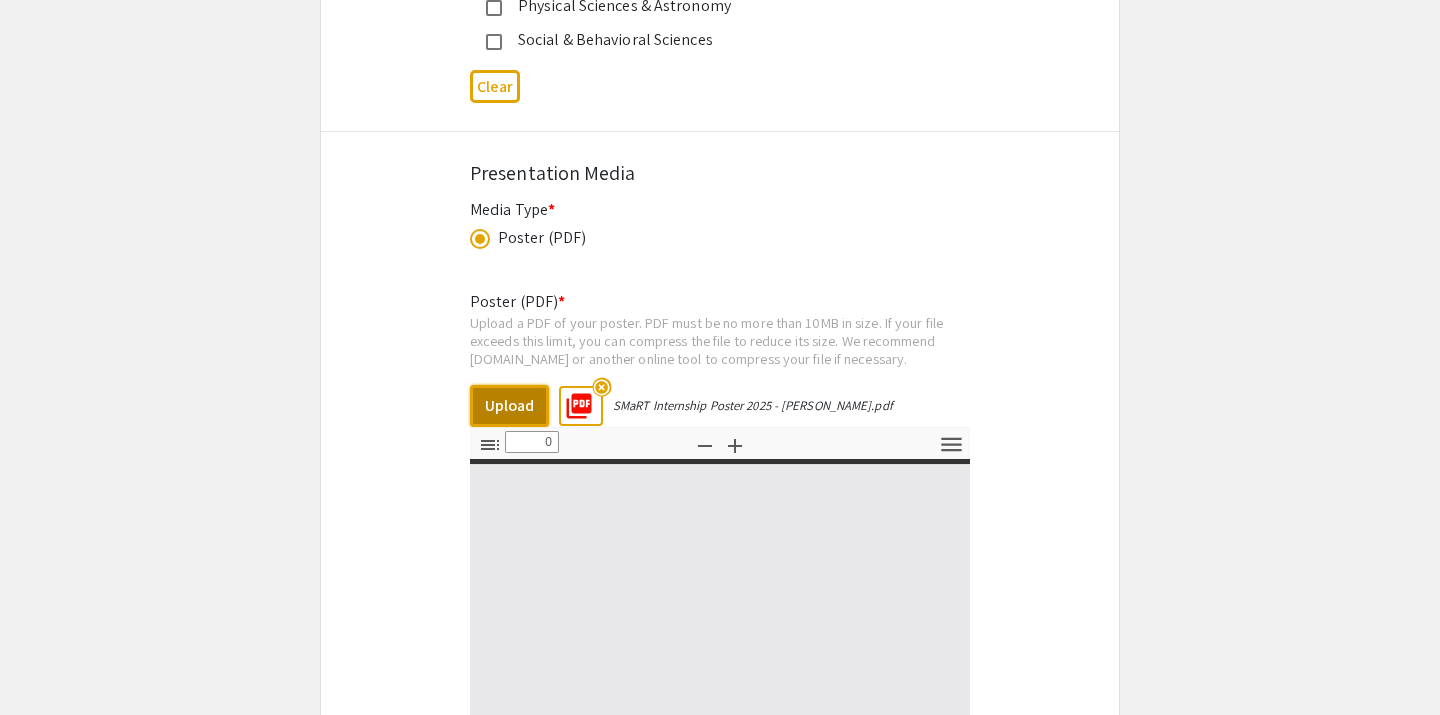 select on "custom" 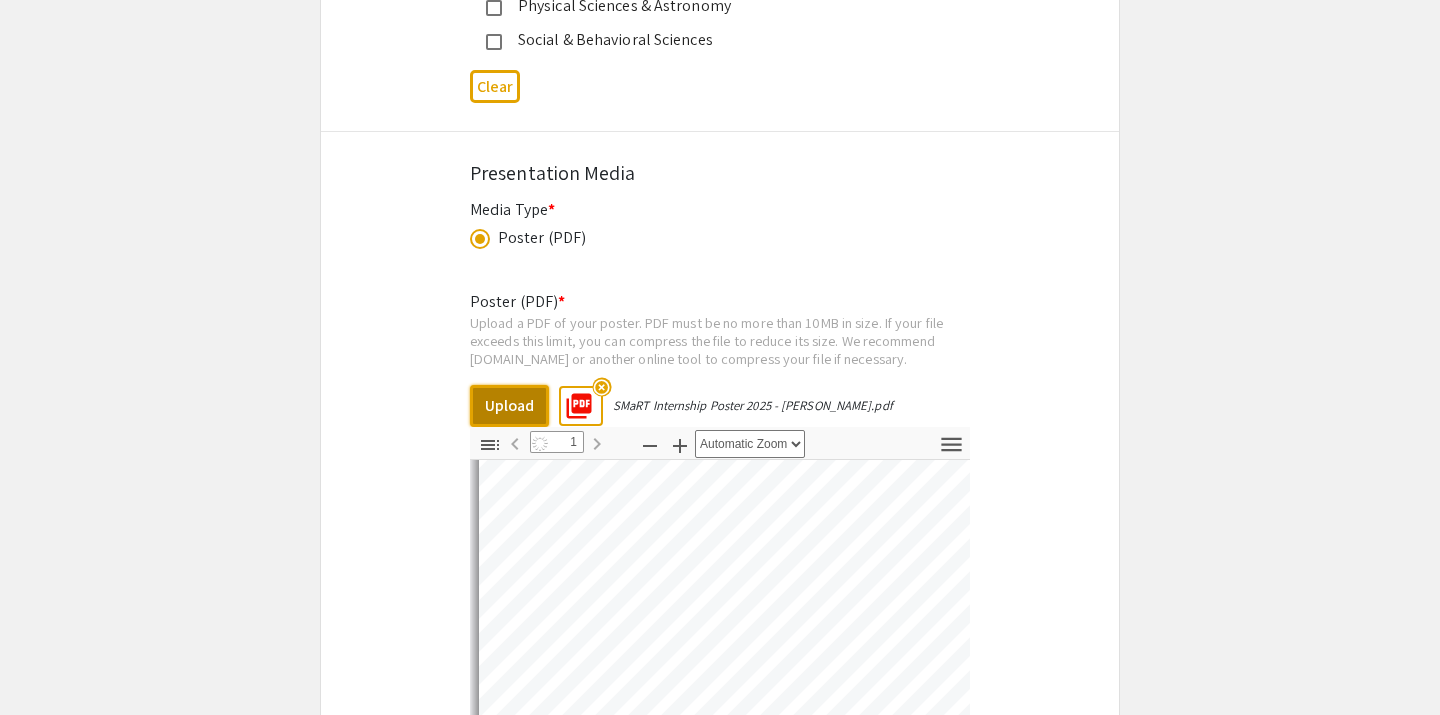 scroll, scrollTop: 37, scrollLeft: 0, axis: vertical 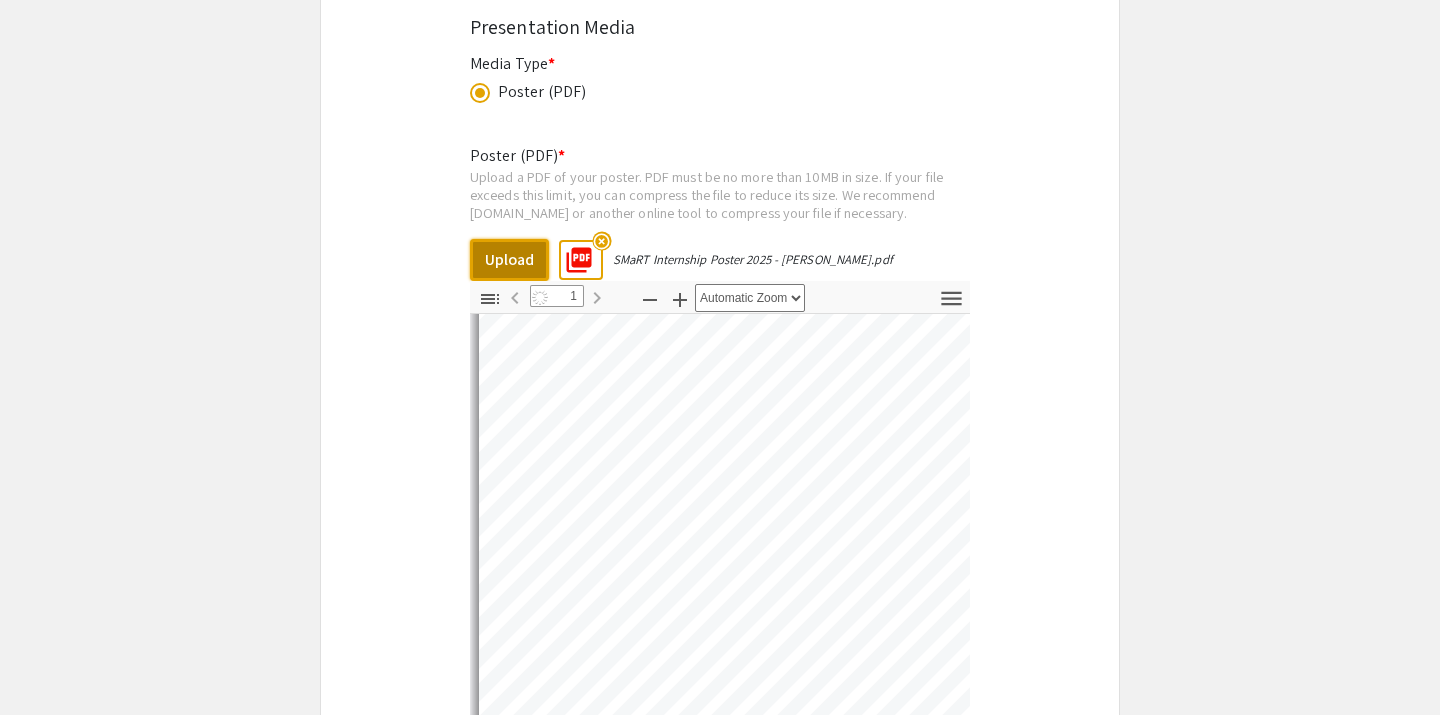 select on "auto" 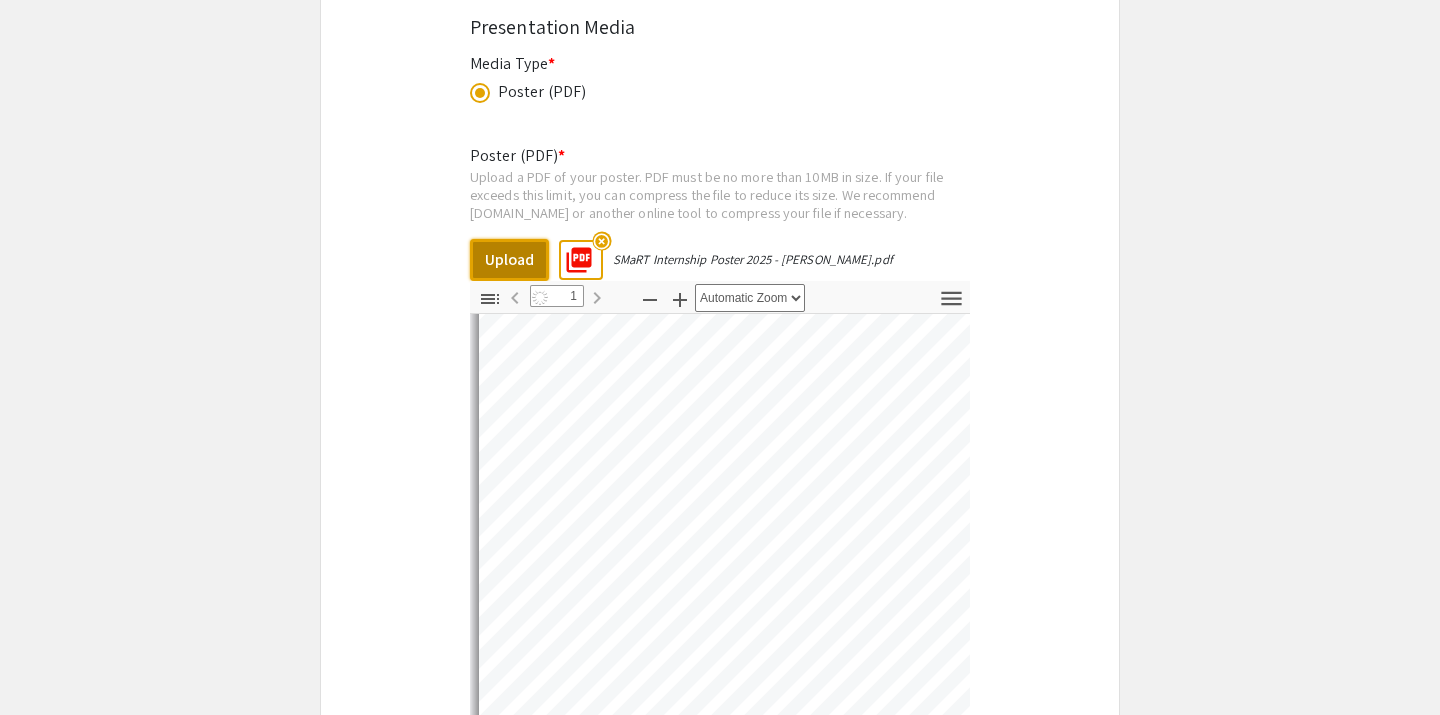 scroll, scrollTop: 3438, scrollLeft: 0, axis: vertical 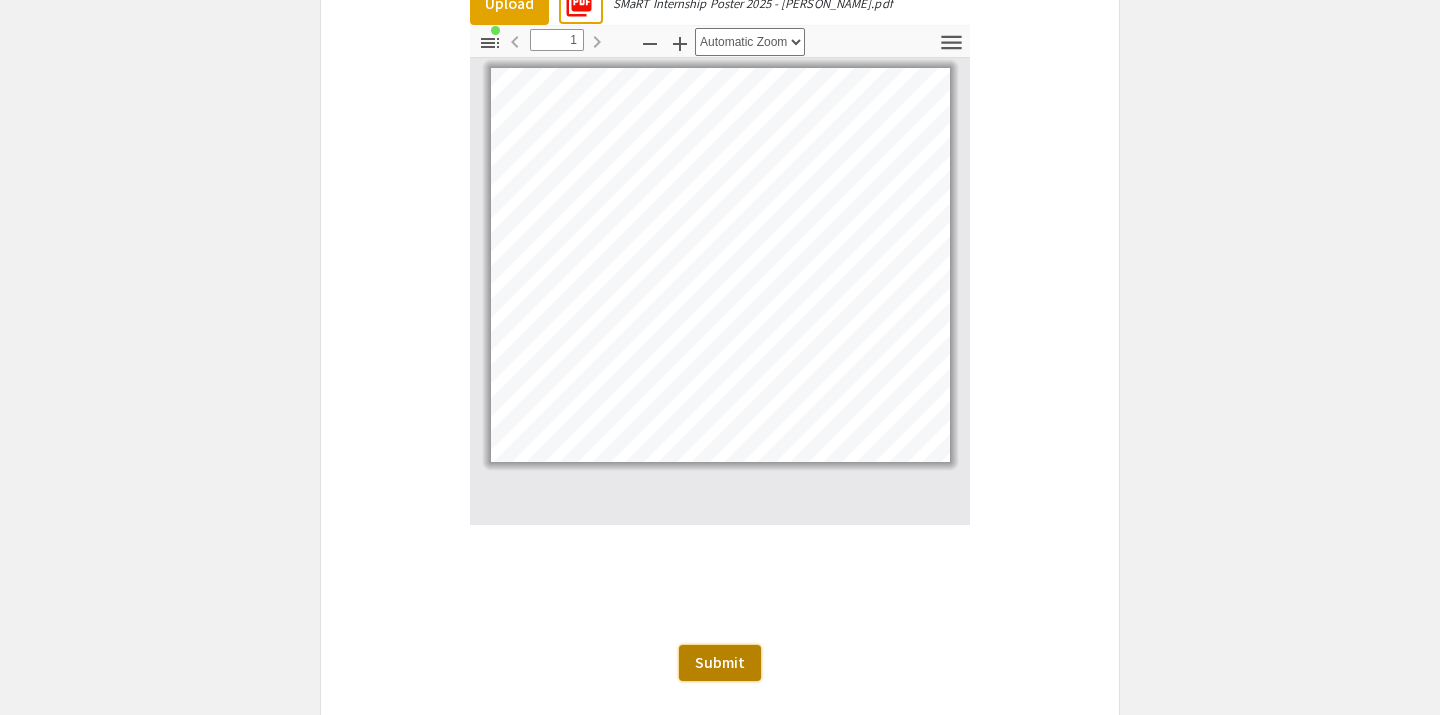 click on "Submit" 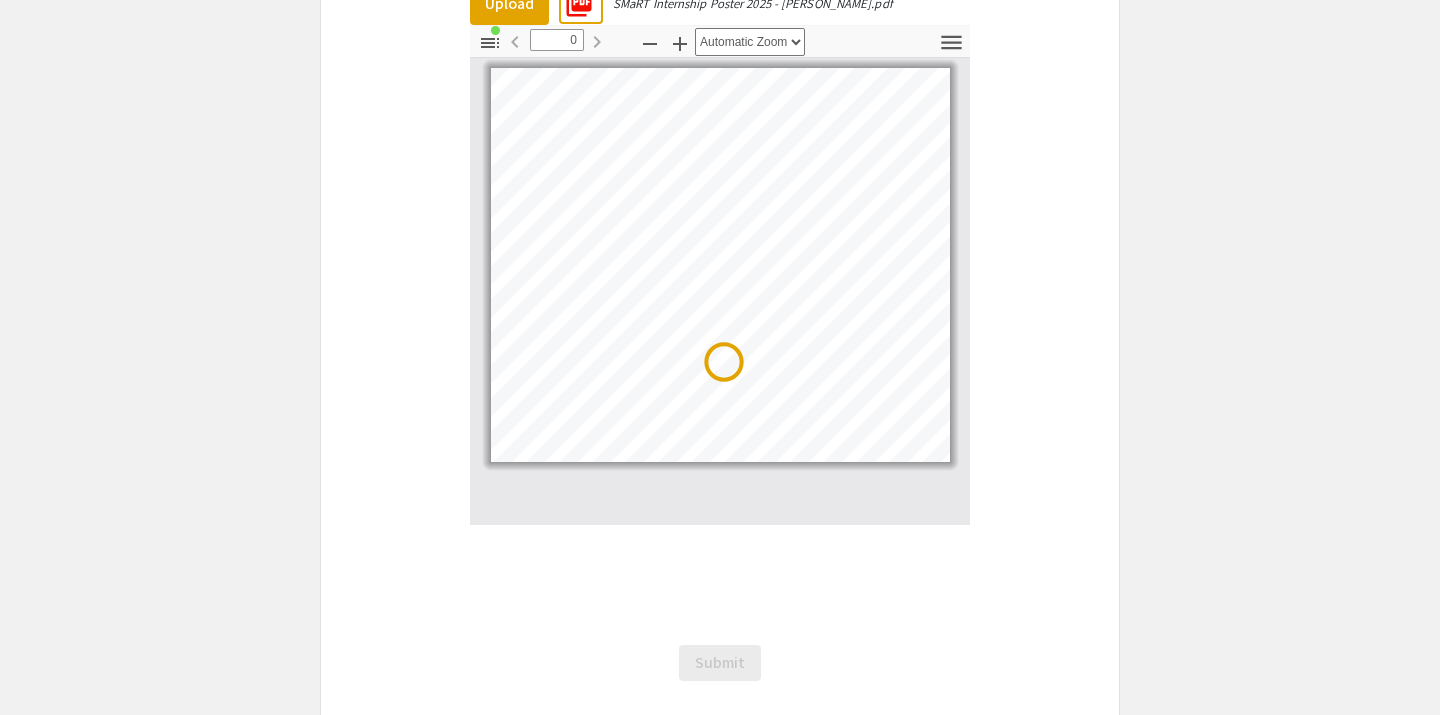scroll, scrollTop: 0, scrollLeft: 0, axis: both 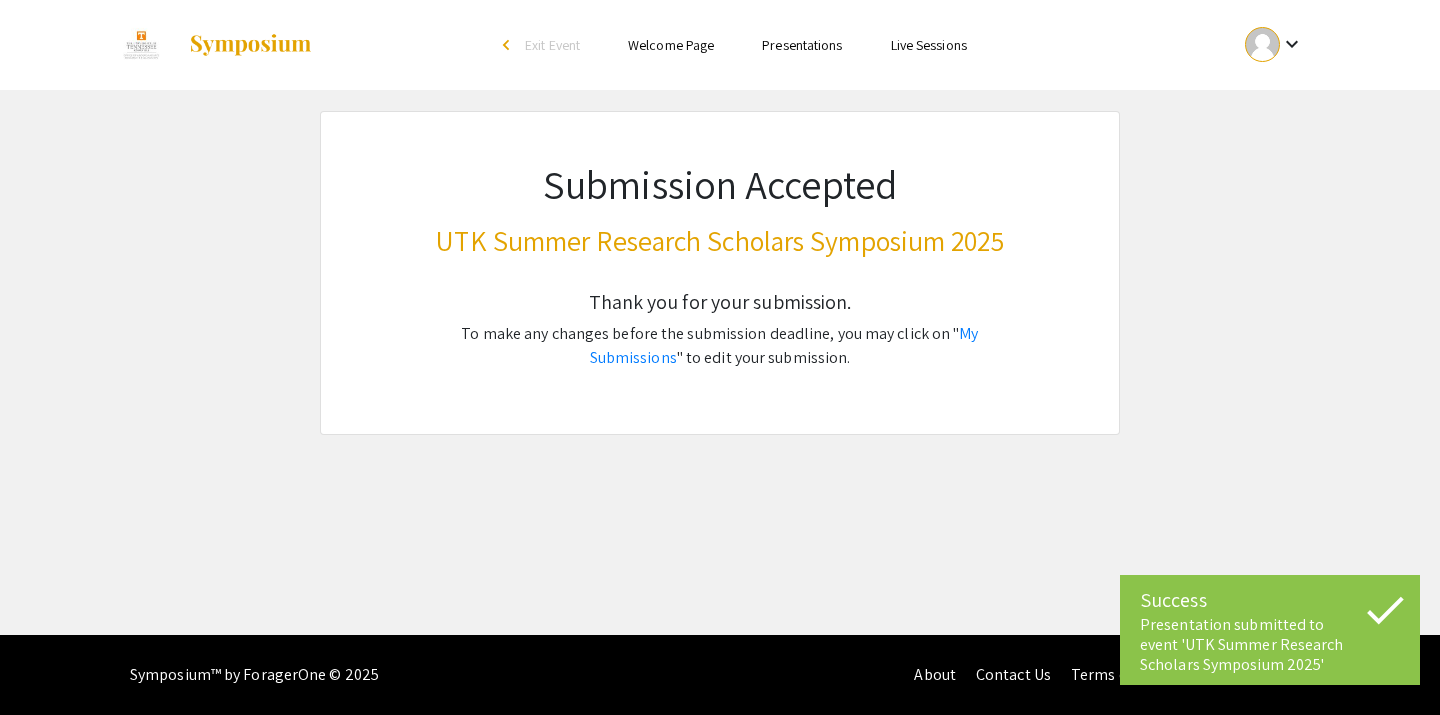 click 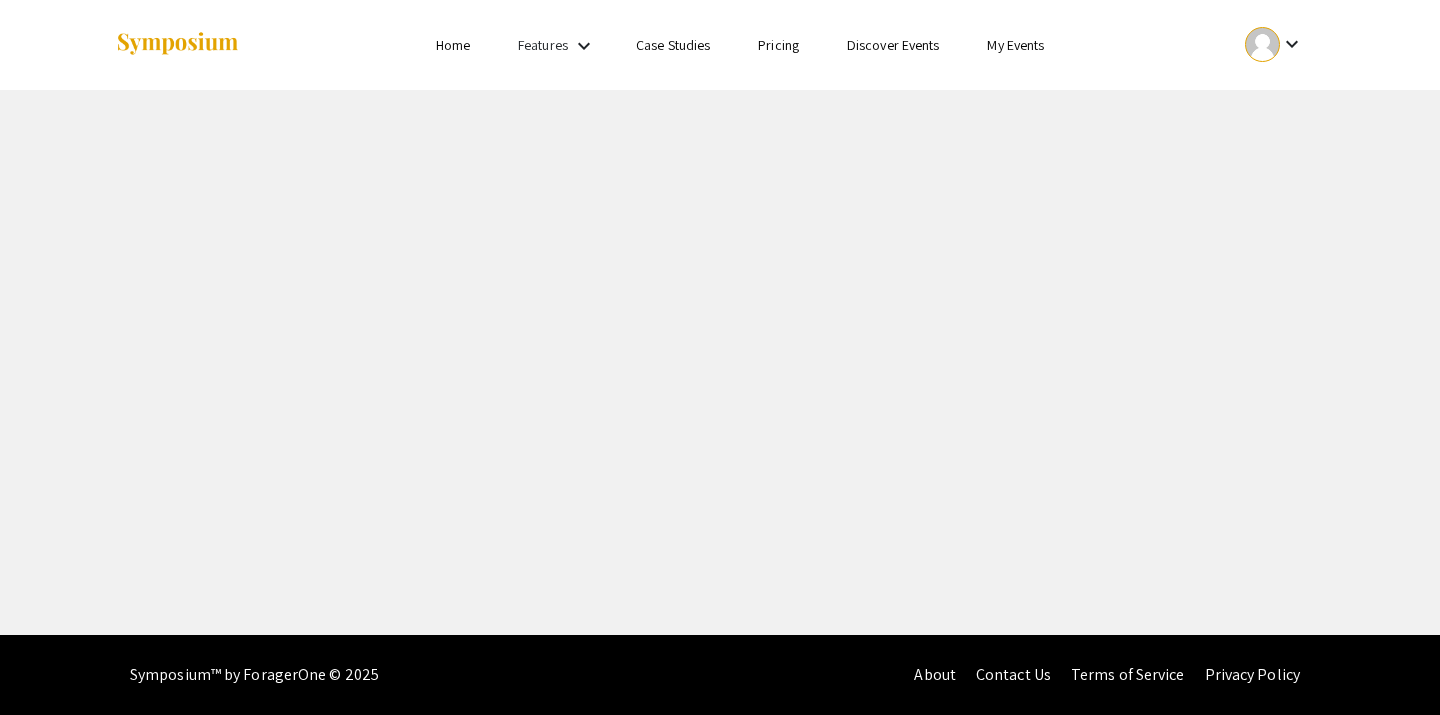 scroll, scrollTop: 0, scrollLeft: 0, axis: both 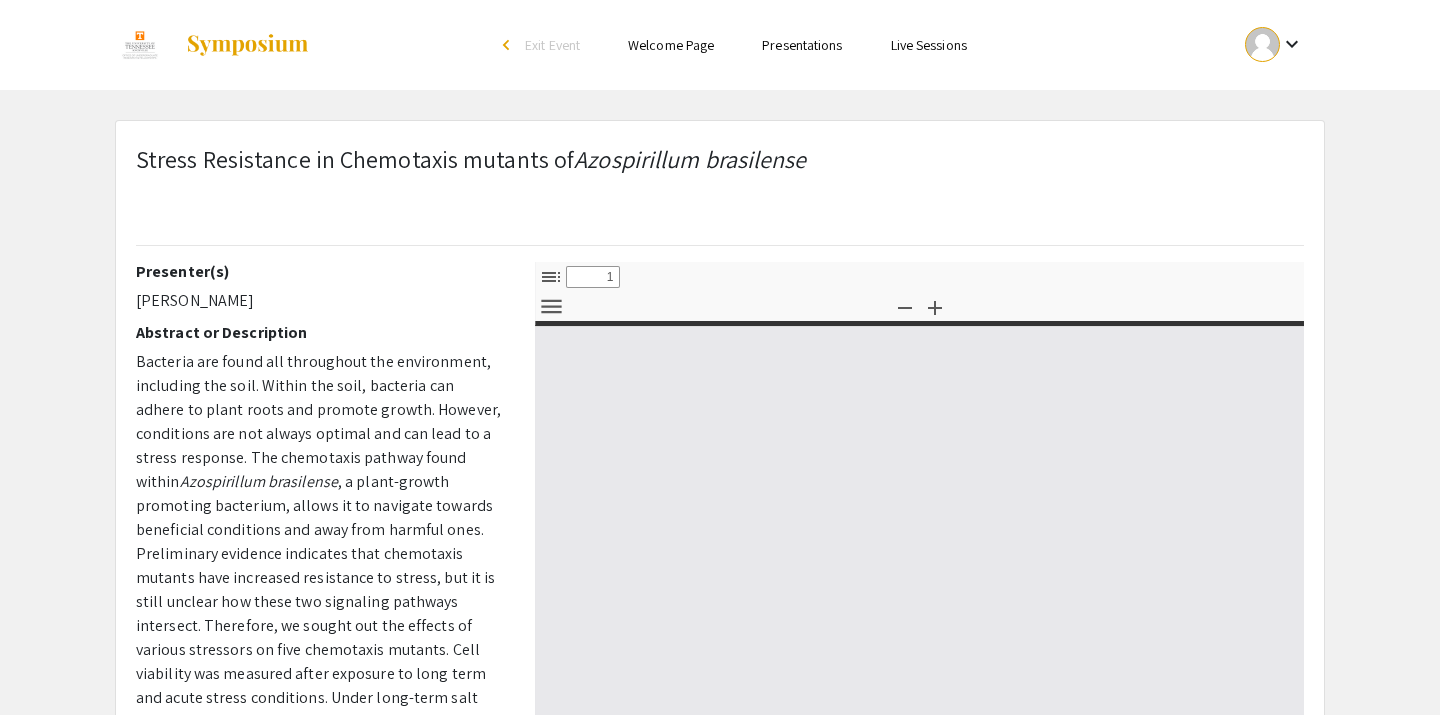 select on "custom" 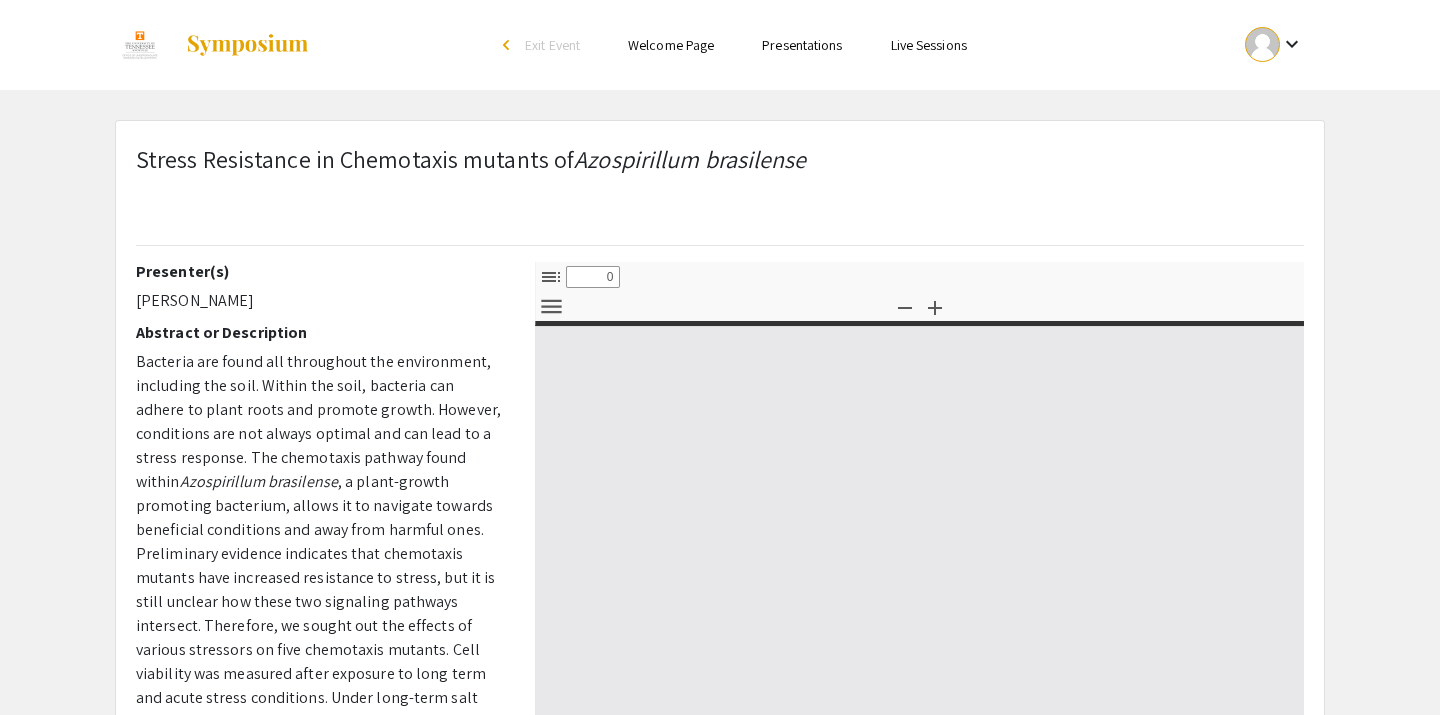select on "custom" 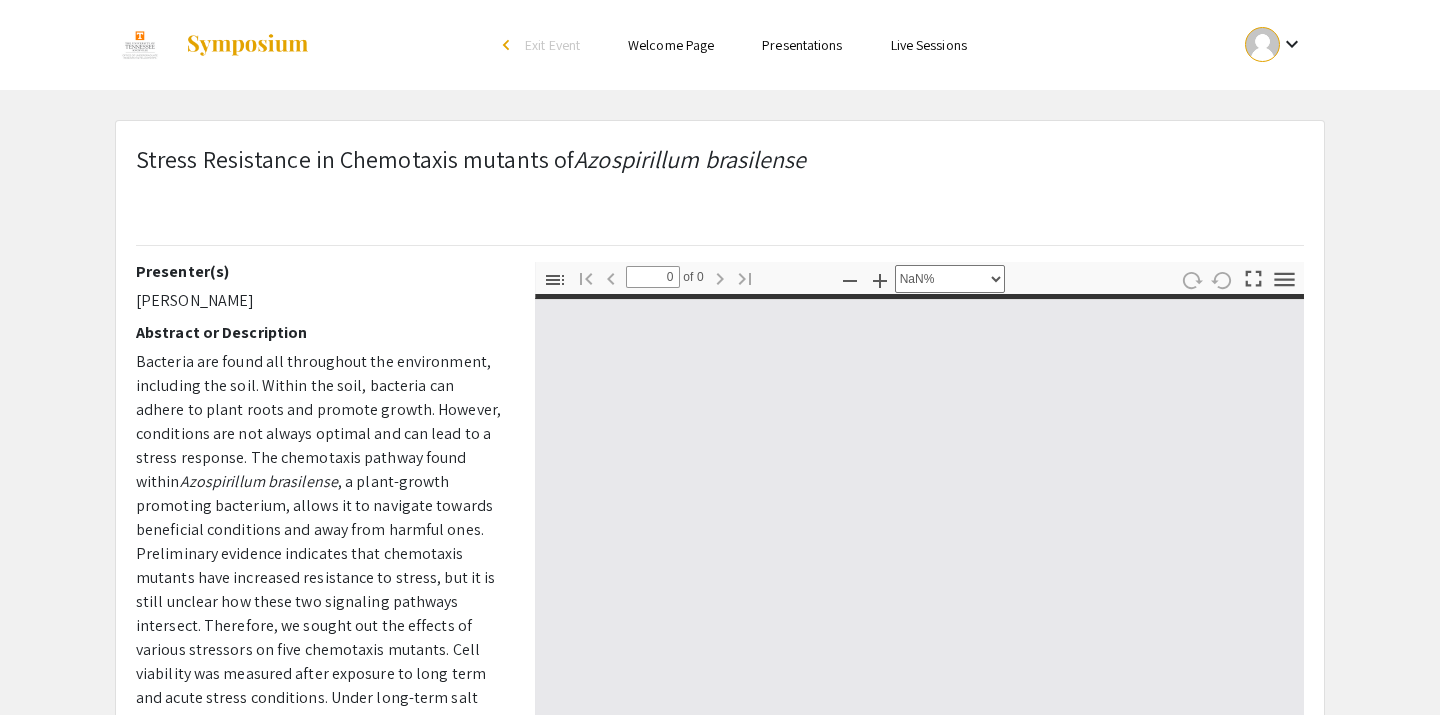 type on "1" 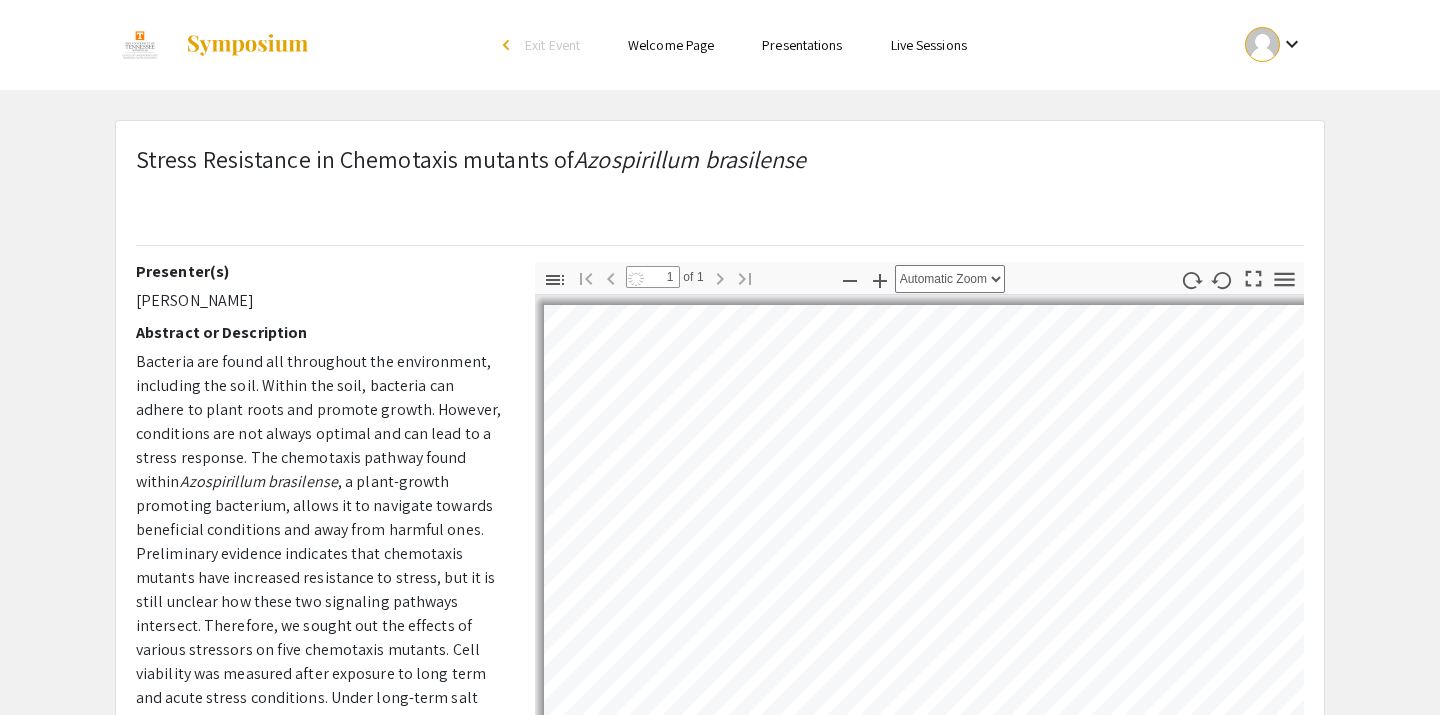 select on "custom" 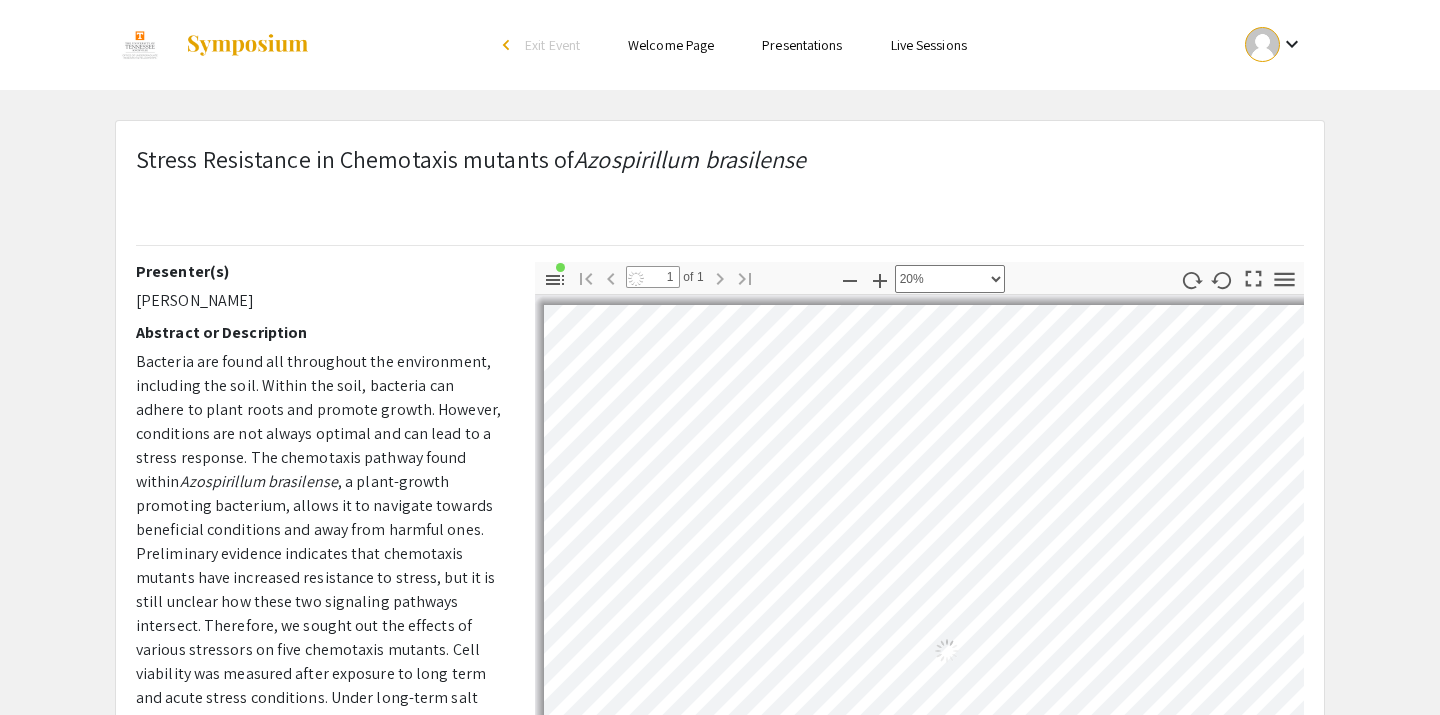 scroll, scrollTop: 8, scrollLeft: 7, axis: both 